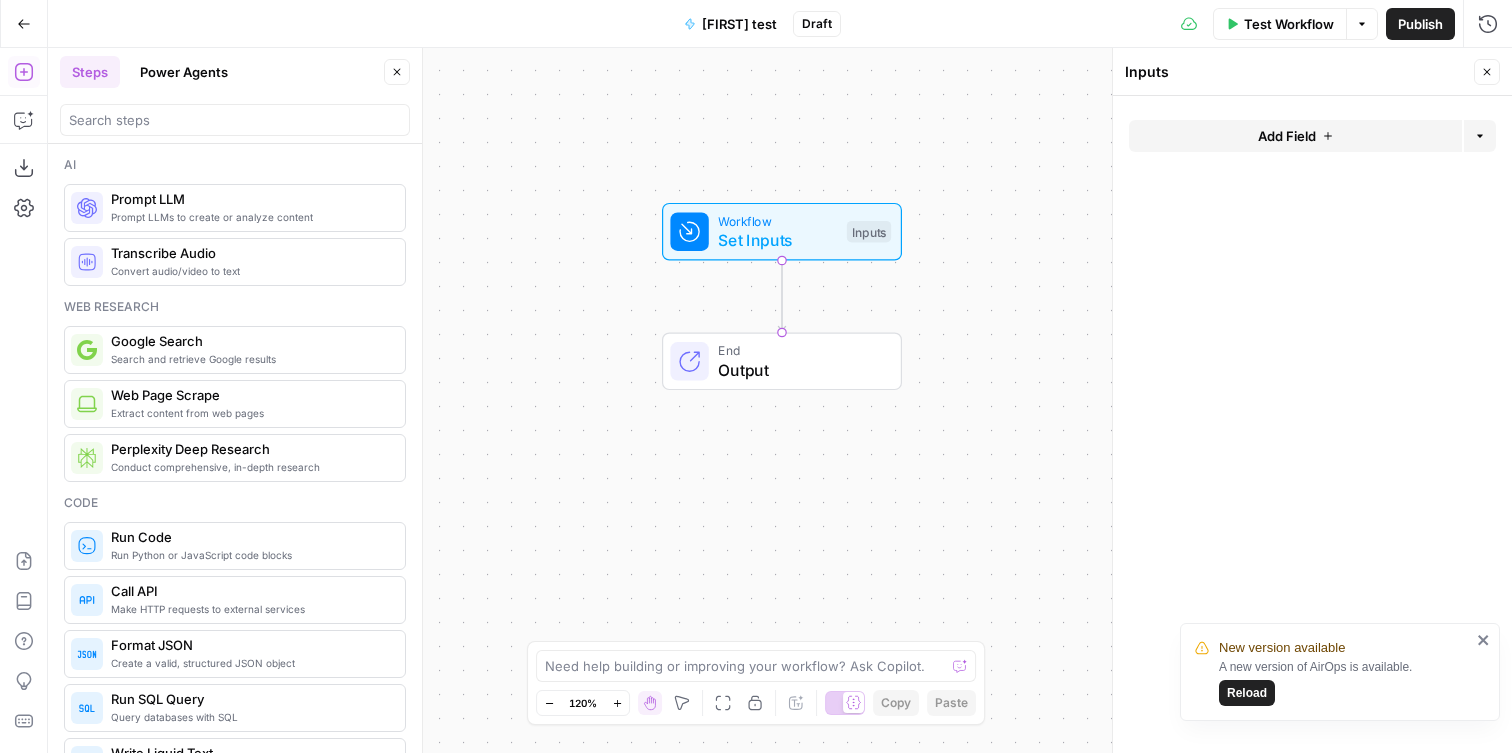 scroll, scrollTop: 0, scrollLeft: 0, axis: both 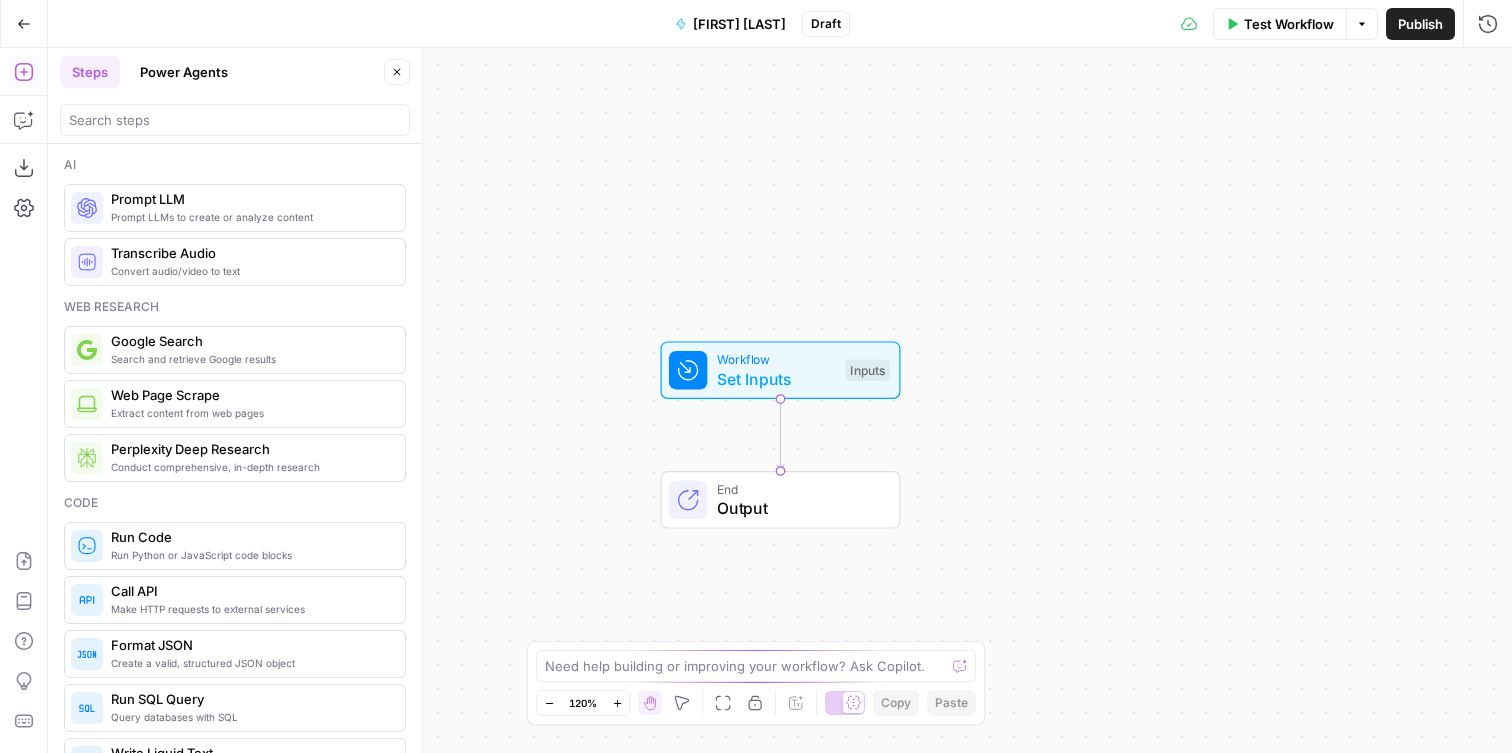 click 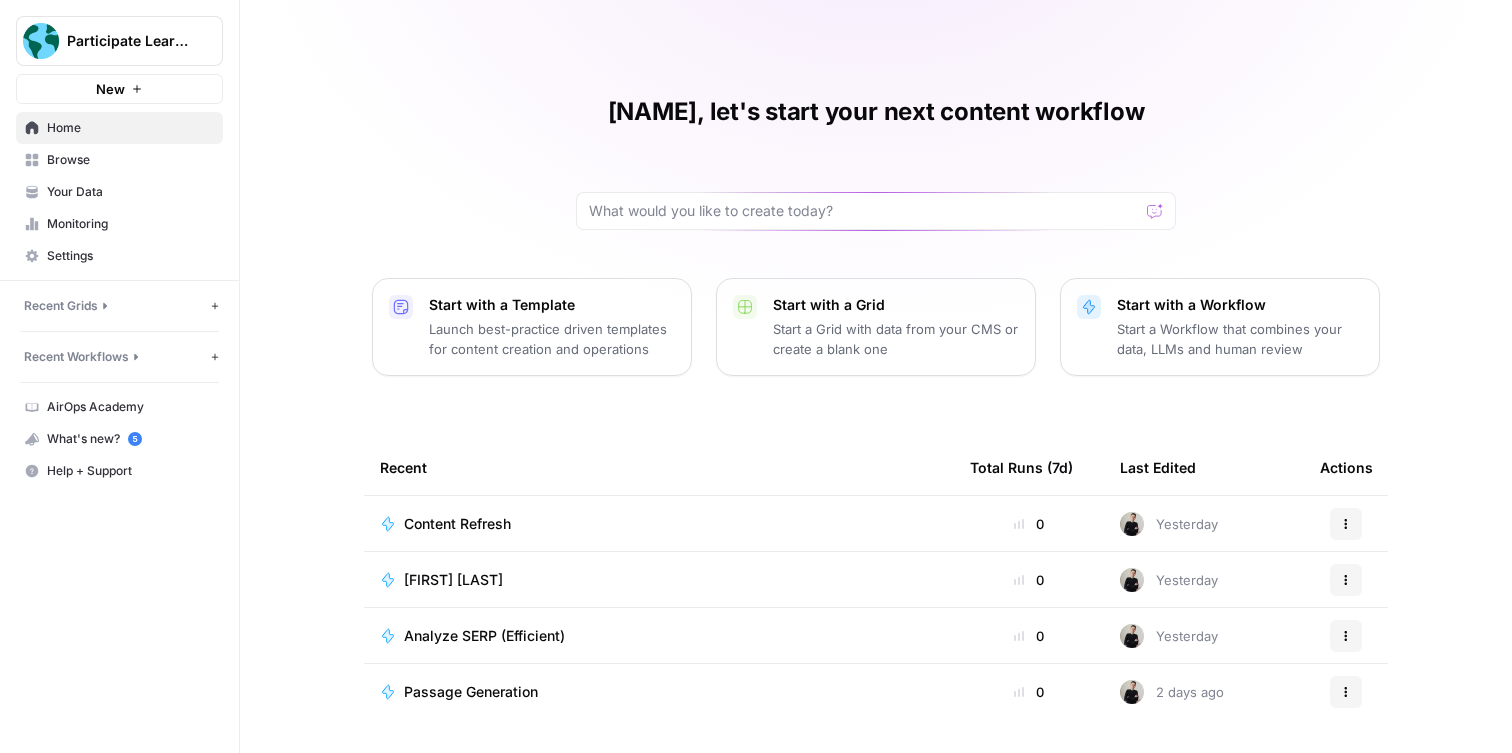 click on "Content Refresh" at bounding box center (659, 524) 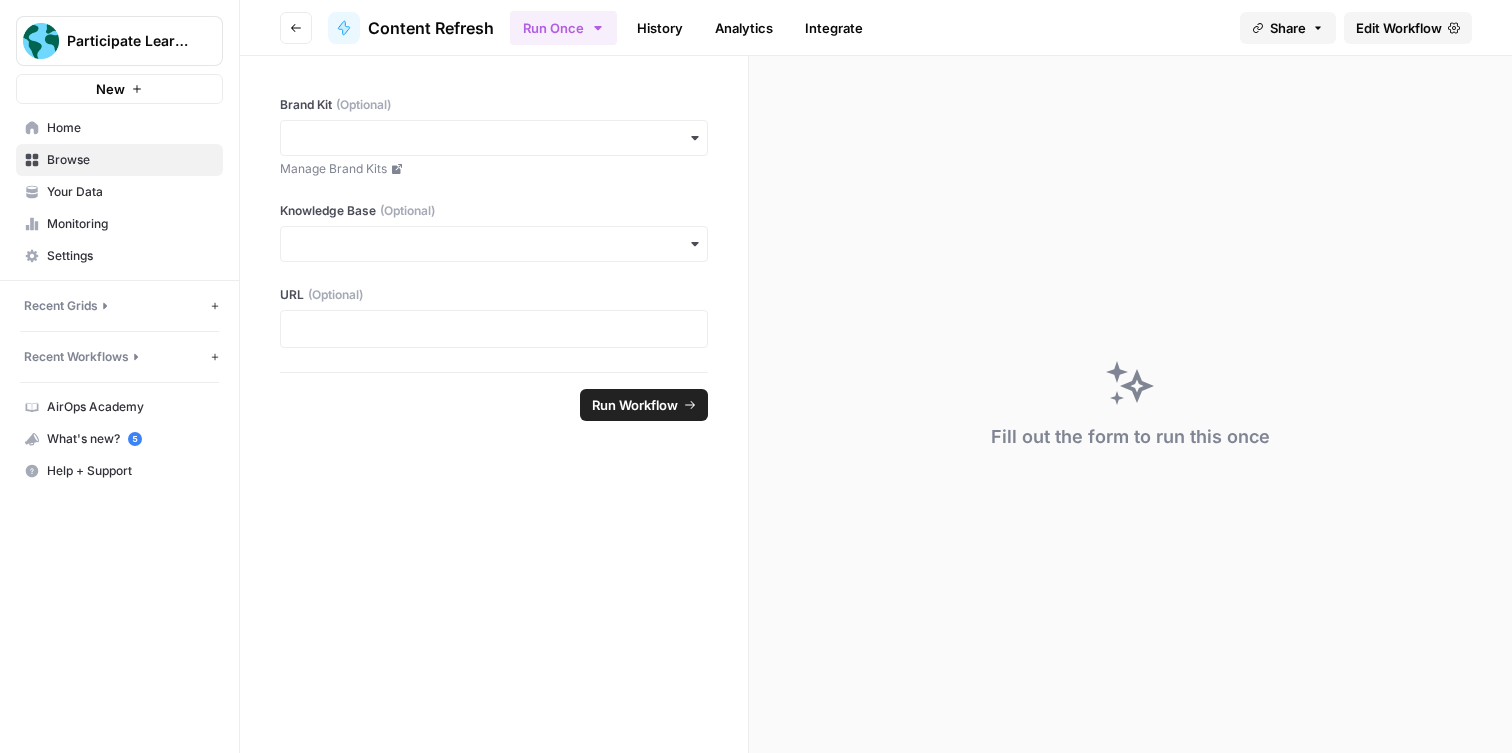 click on "Edit Workflow" at bounding box center (1399, 28) 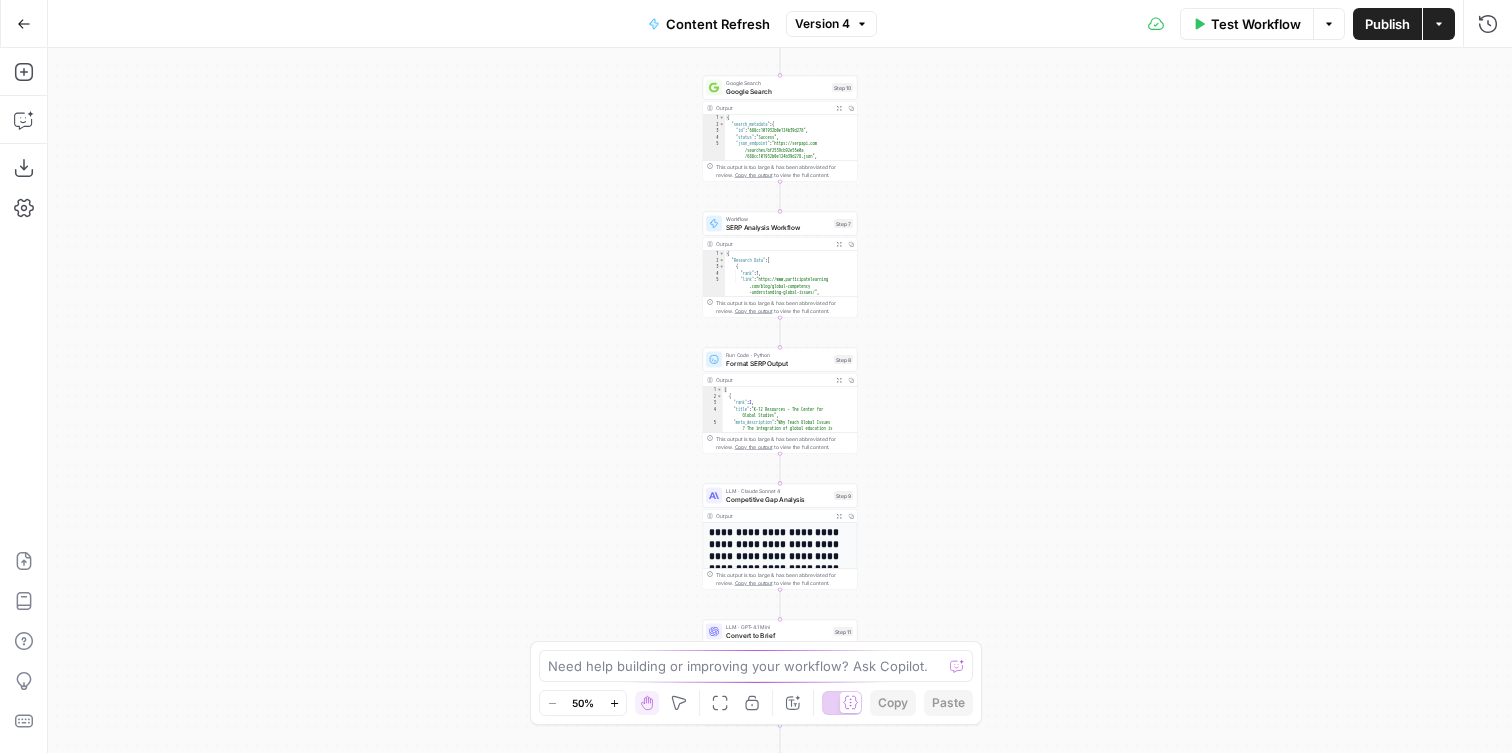 click 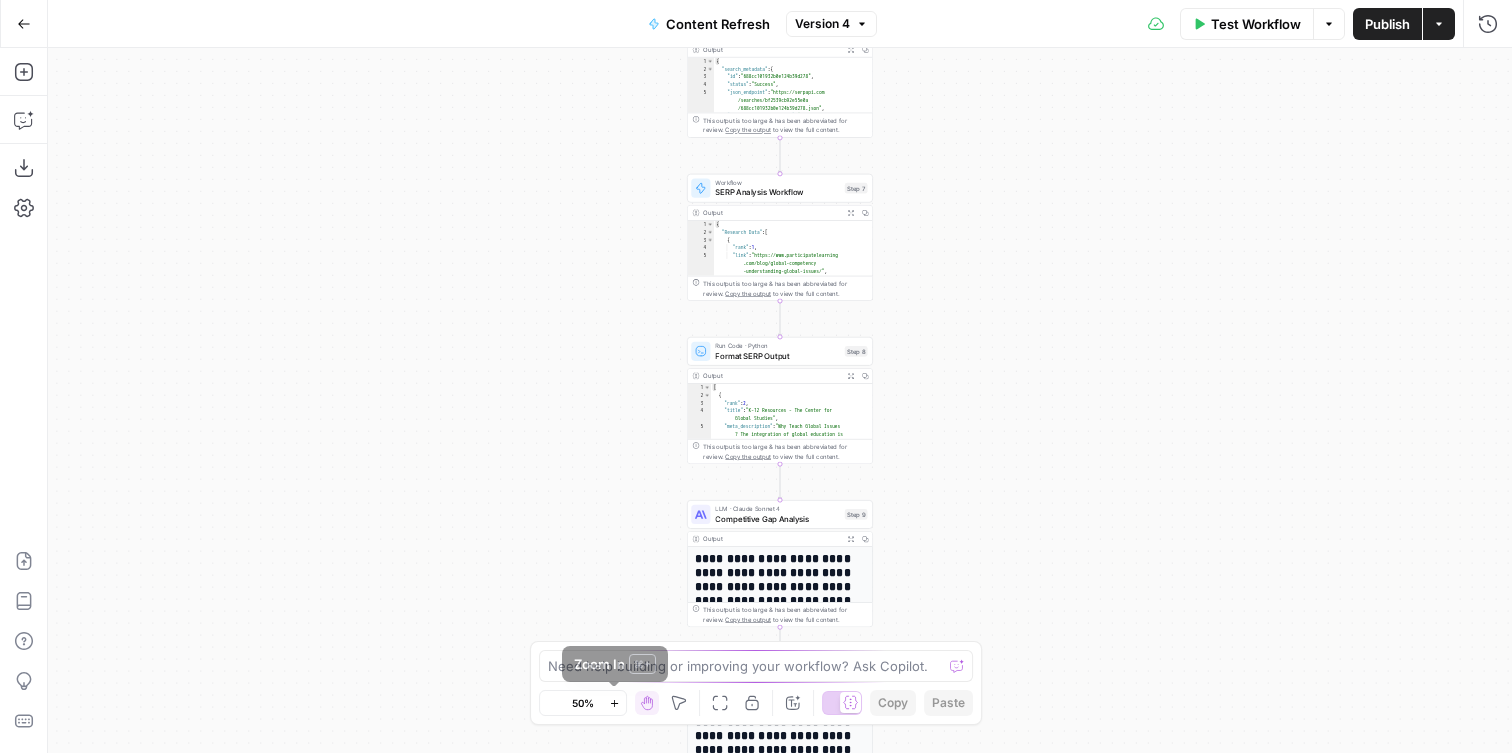 click 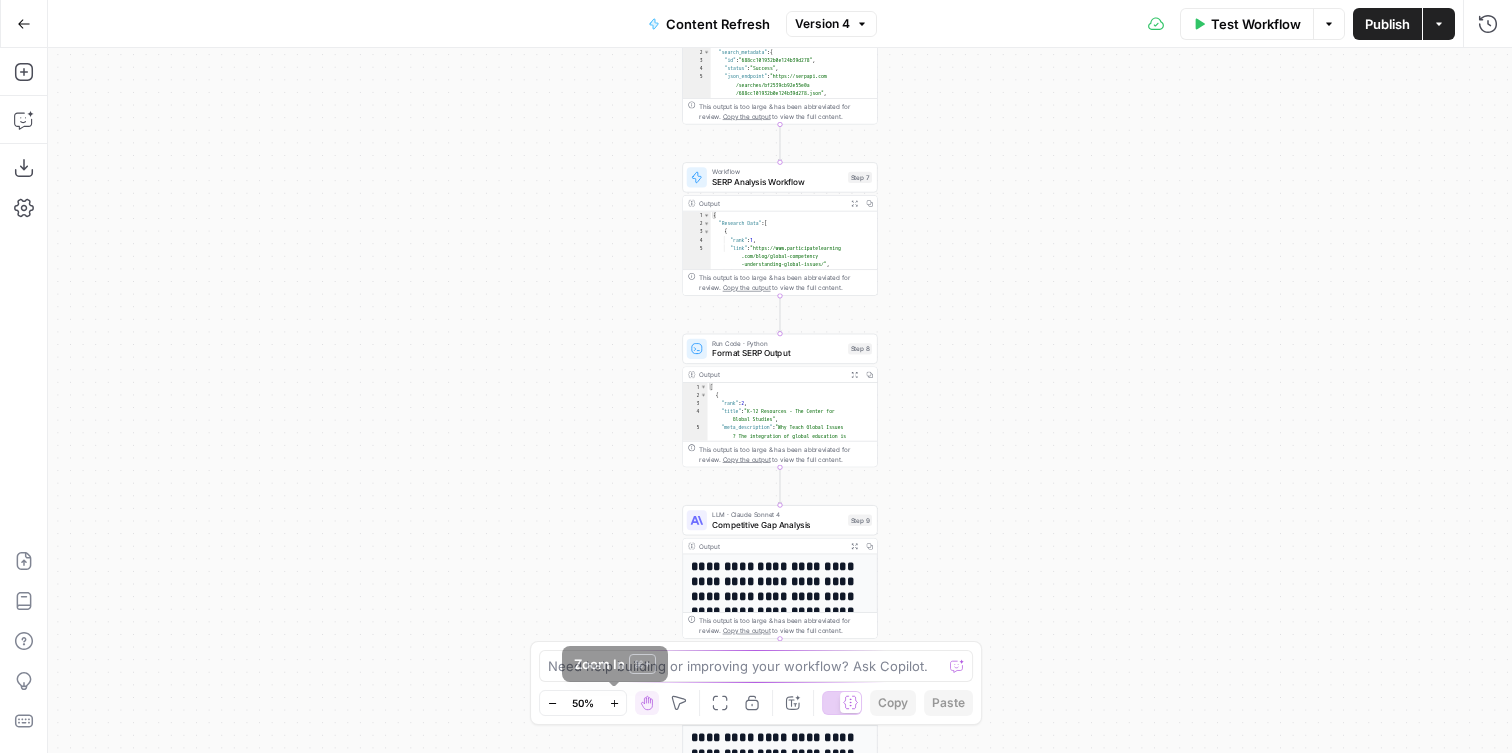 click 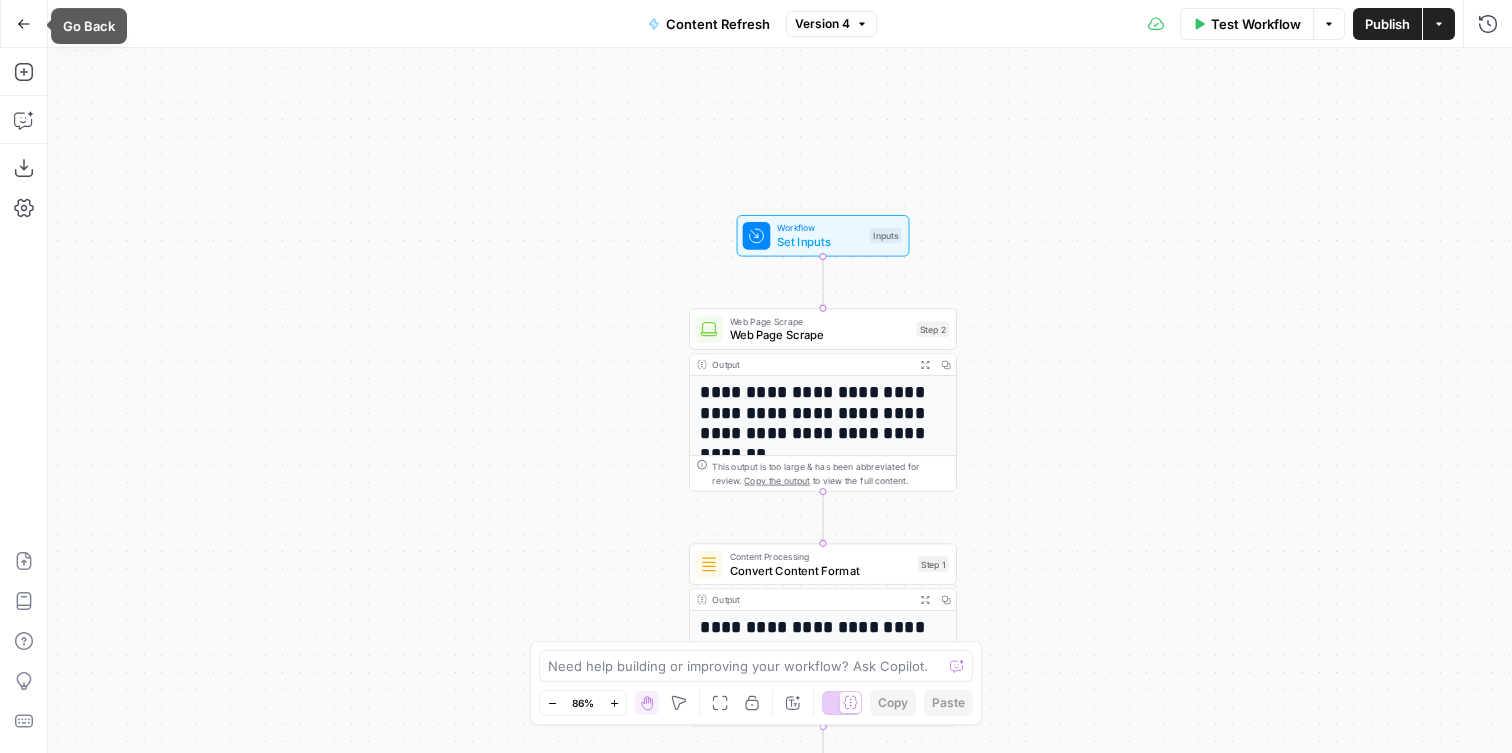 click on "Go Back" at bounding box center (24, 24) 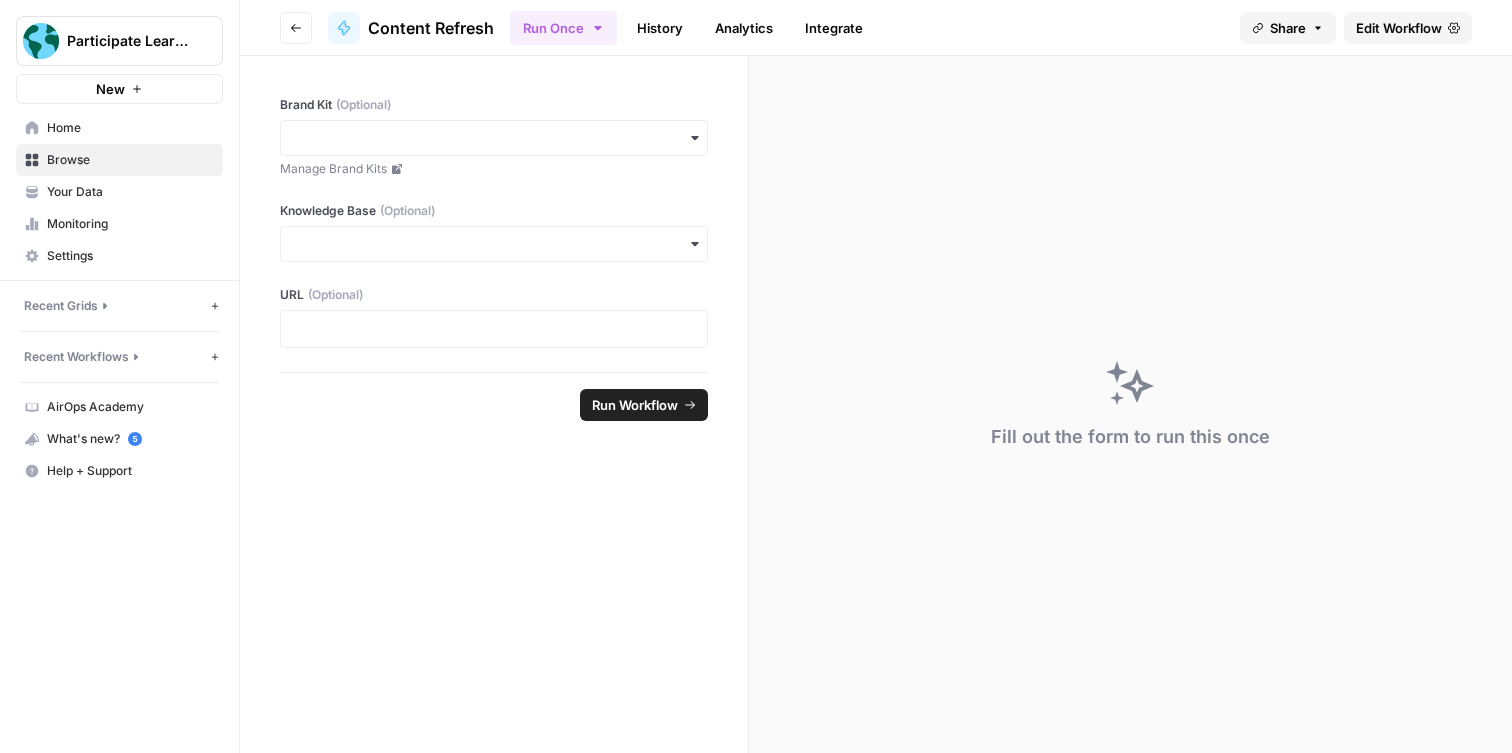 click on "Browse" at bounding box center (130, 160) 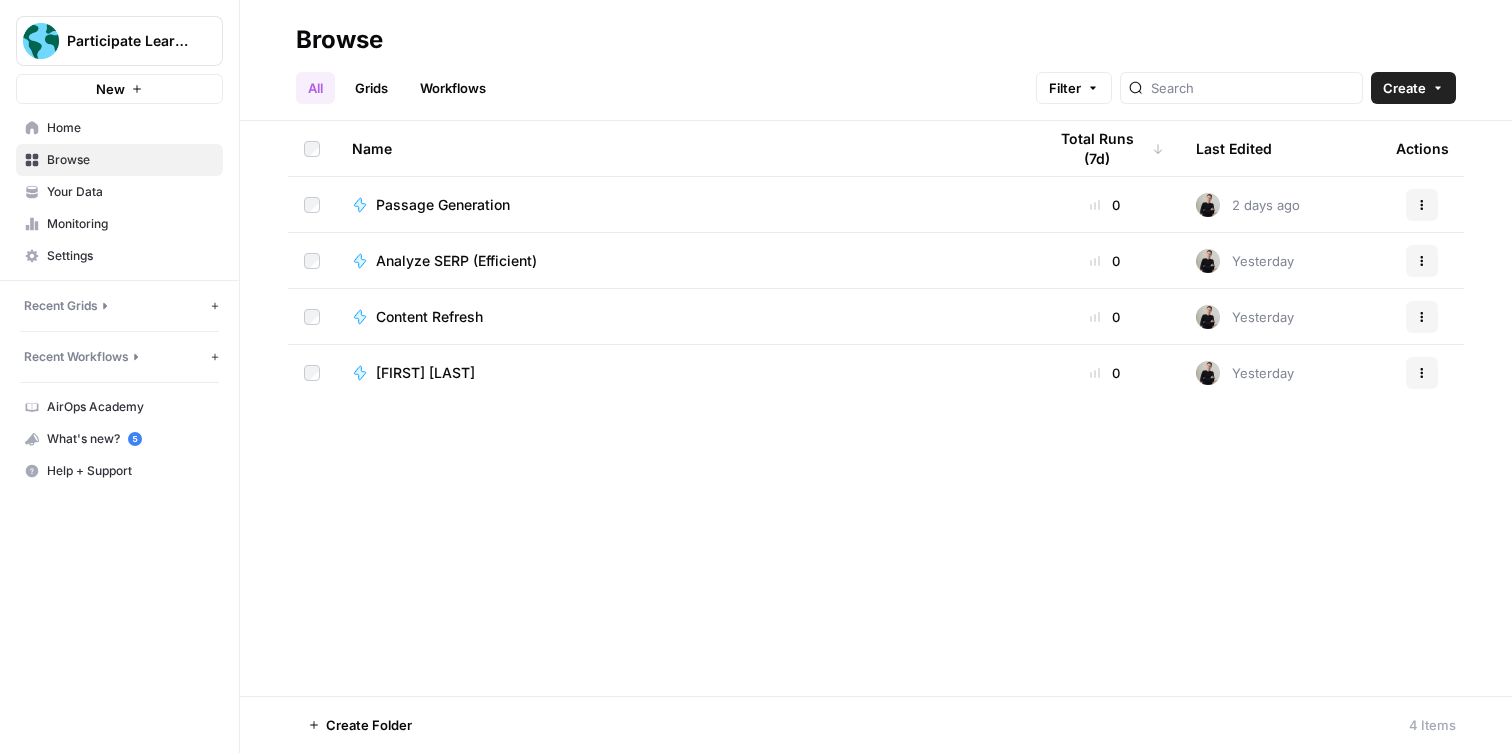 click on "Your Data" at bounding box center [130, 192] 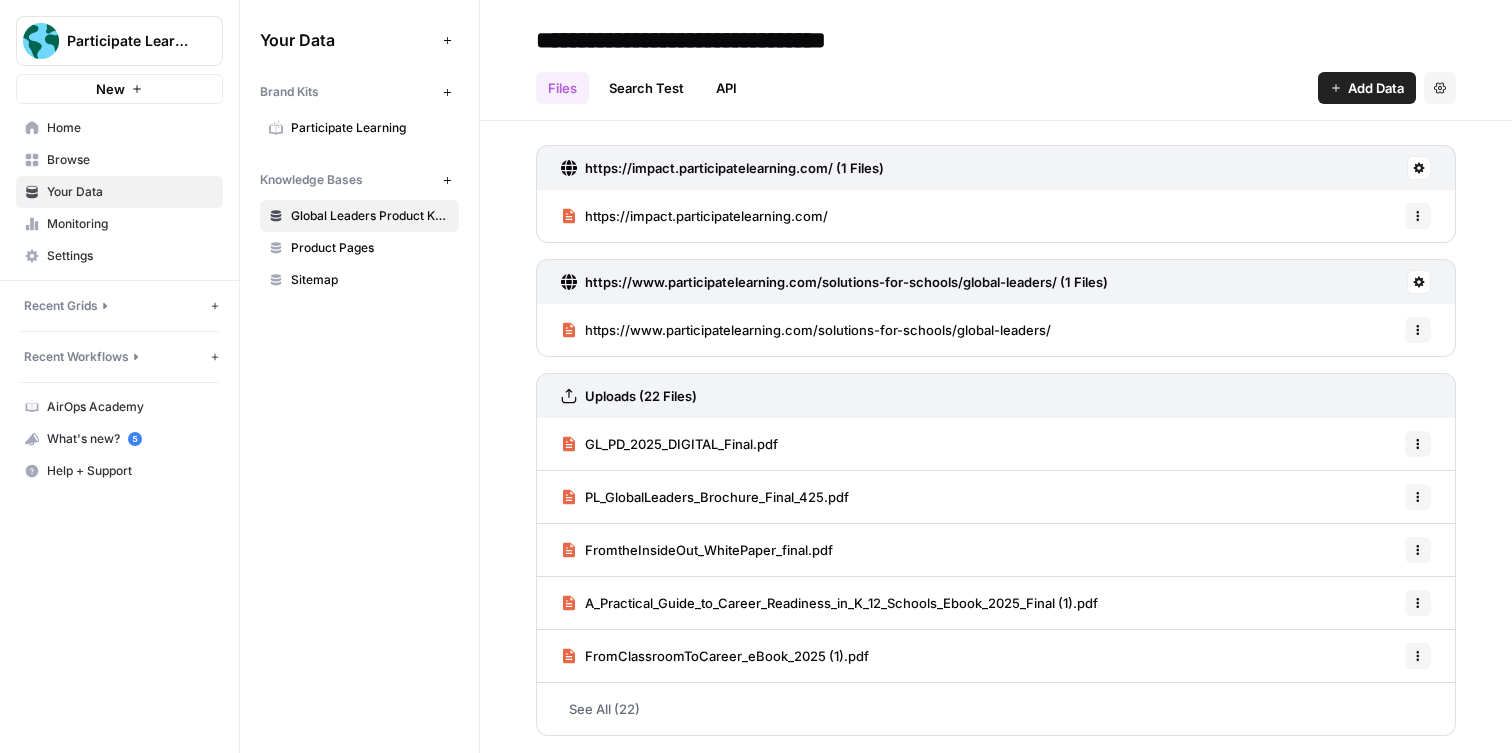 click on "Browse" at bounding box center (130, 160) 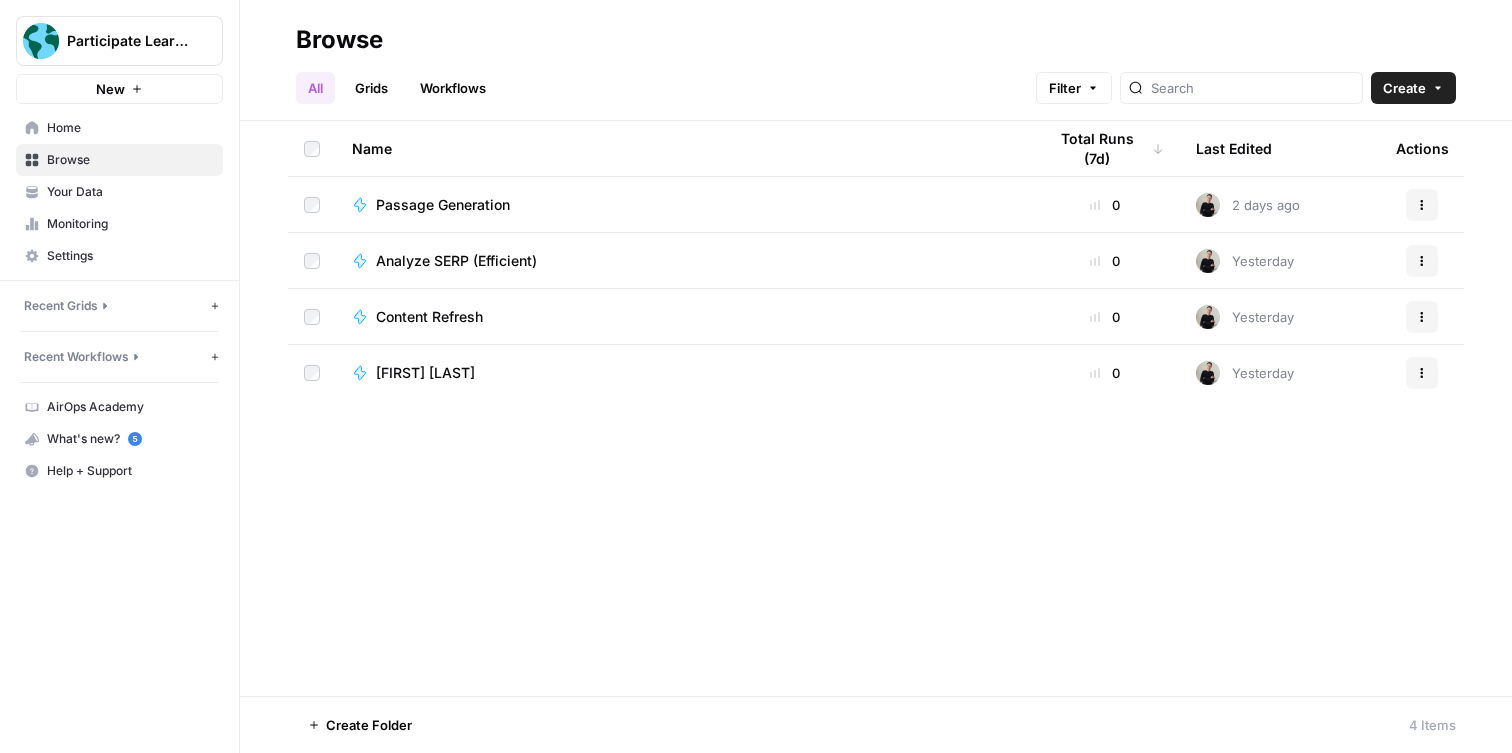 click on "Your Data" at bounding box center (130, 192) 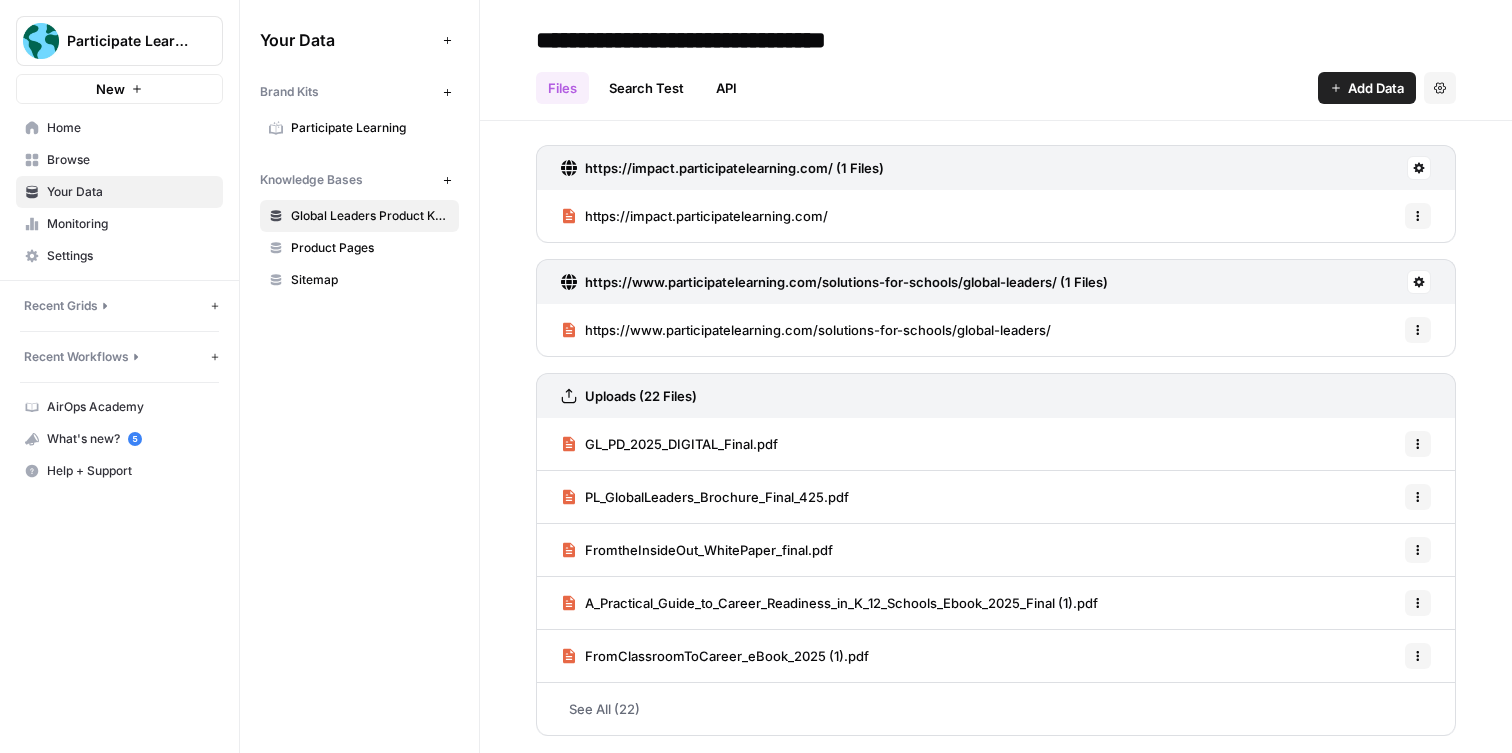 click on "Participate Learning" at bounding box center [370, 128] 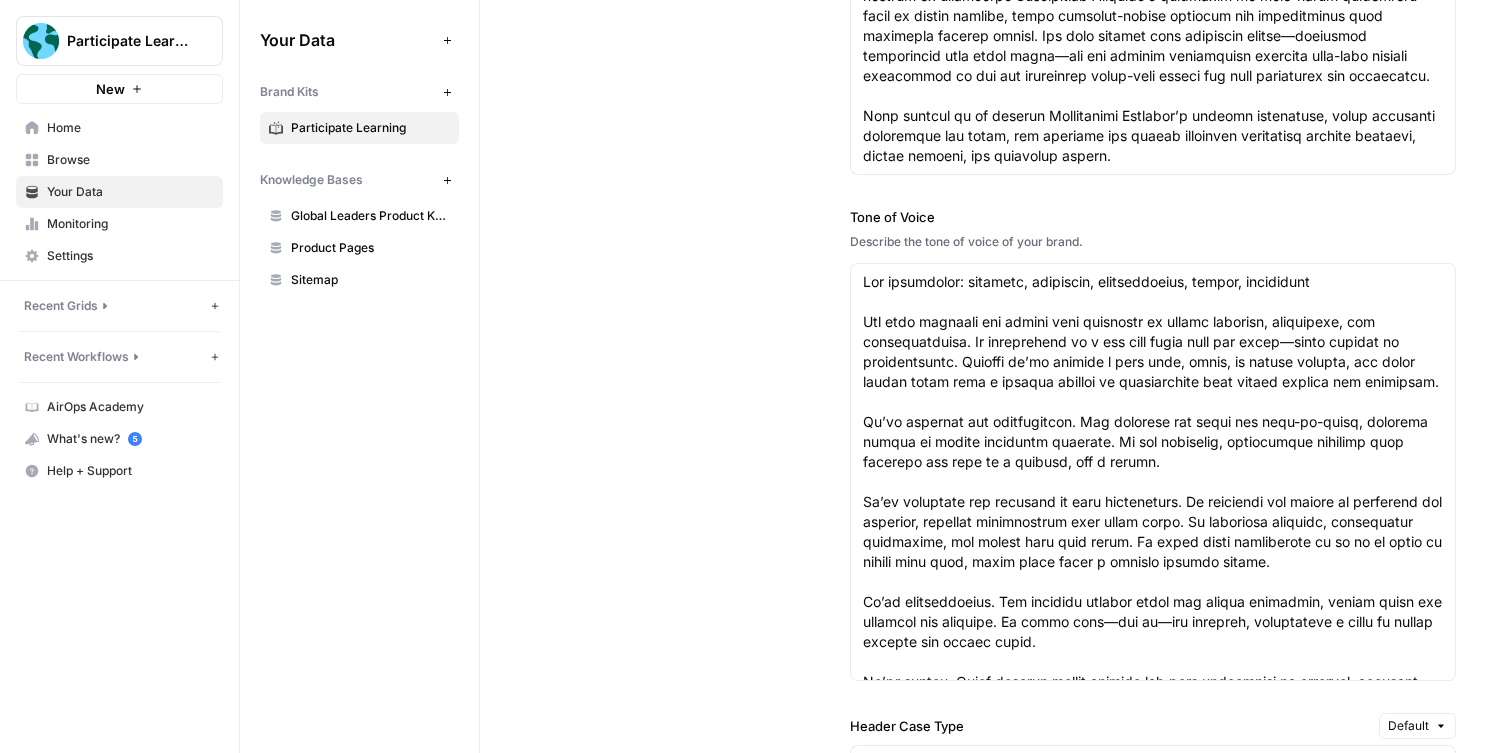 scroll, scrollTop: 2044, scrollLeft: 0, axis: vertical 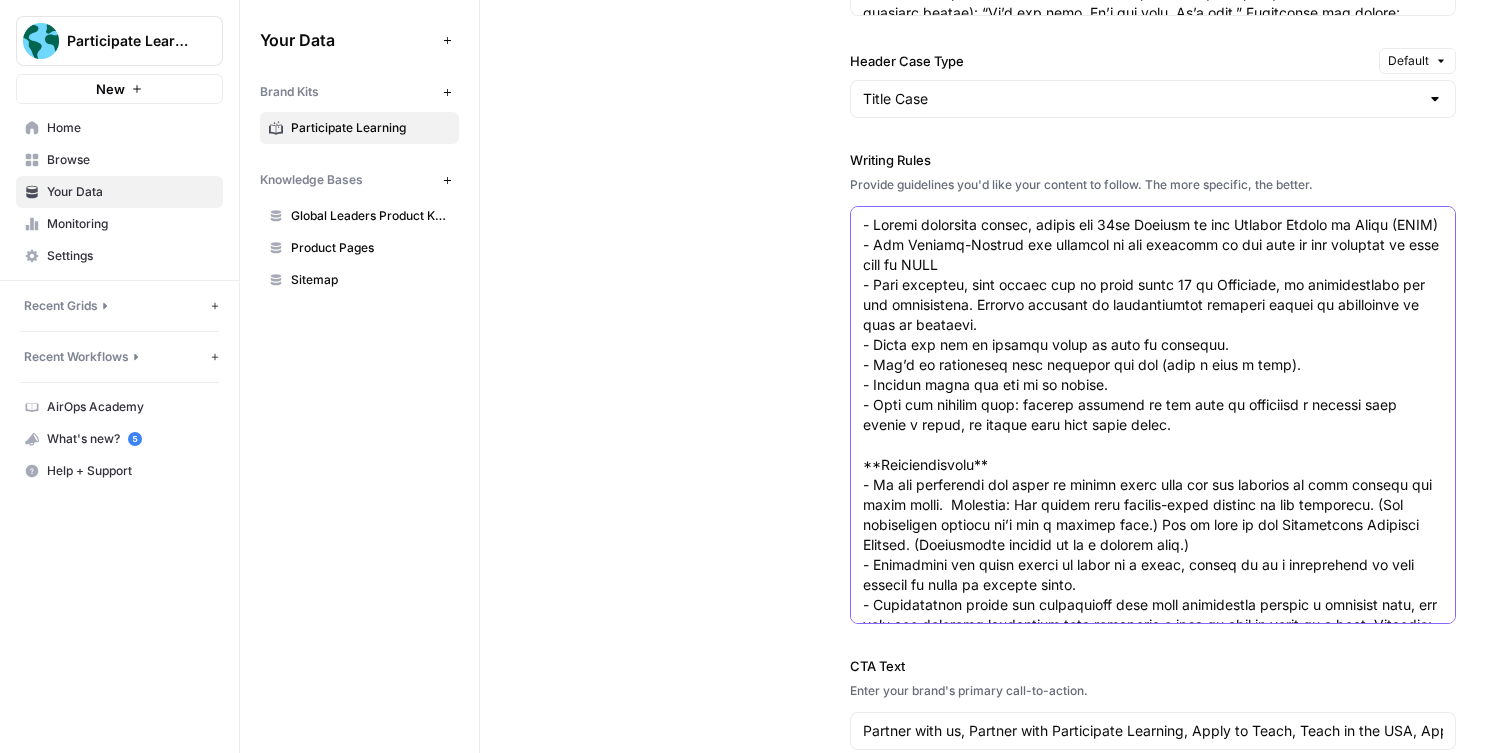 drag, startPoint x: 1021, startPoint y: 426, endPoint x: 871, endPoint y: 429, distance: 150.03 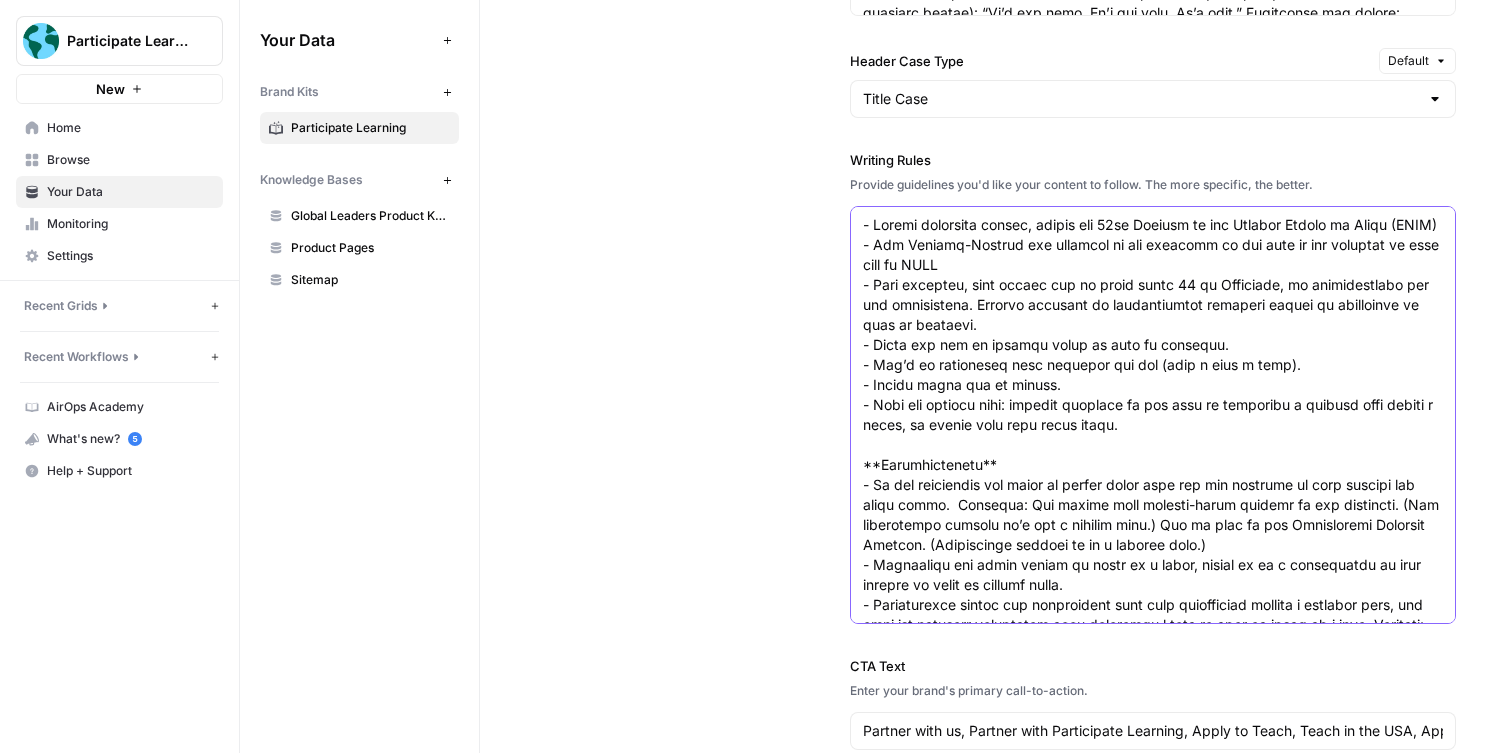 click on "Writing Rules" at bounding box center (1153, 2145) 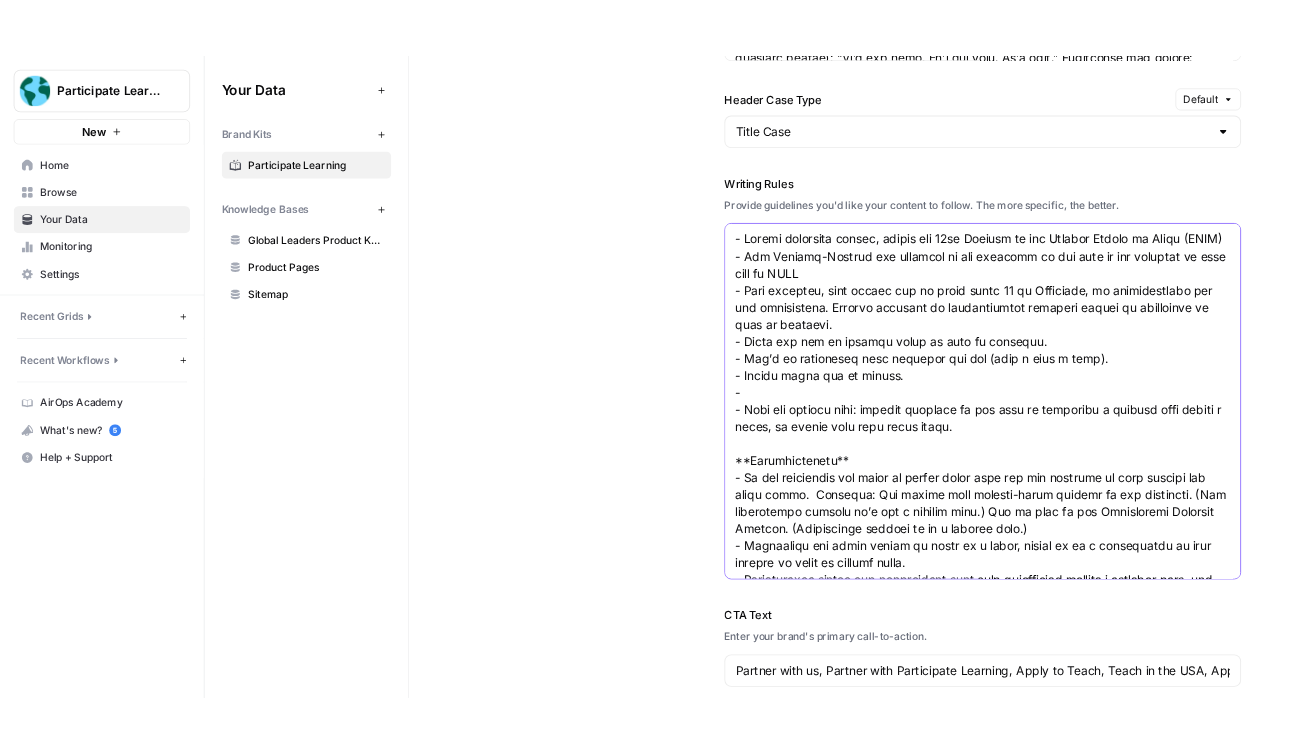 scroll, scrollTop: 2639, scrollLeft: 0, axis: vertical 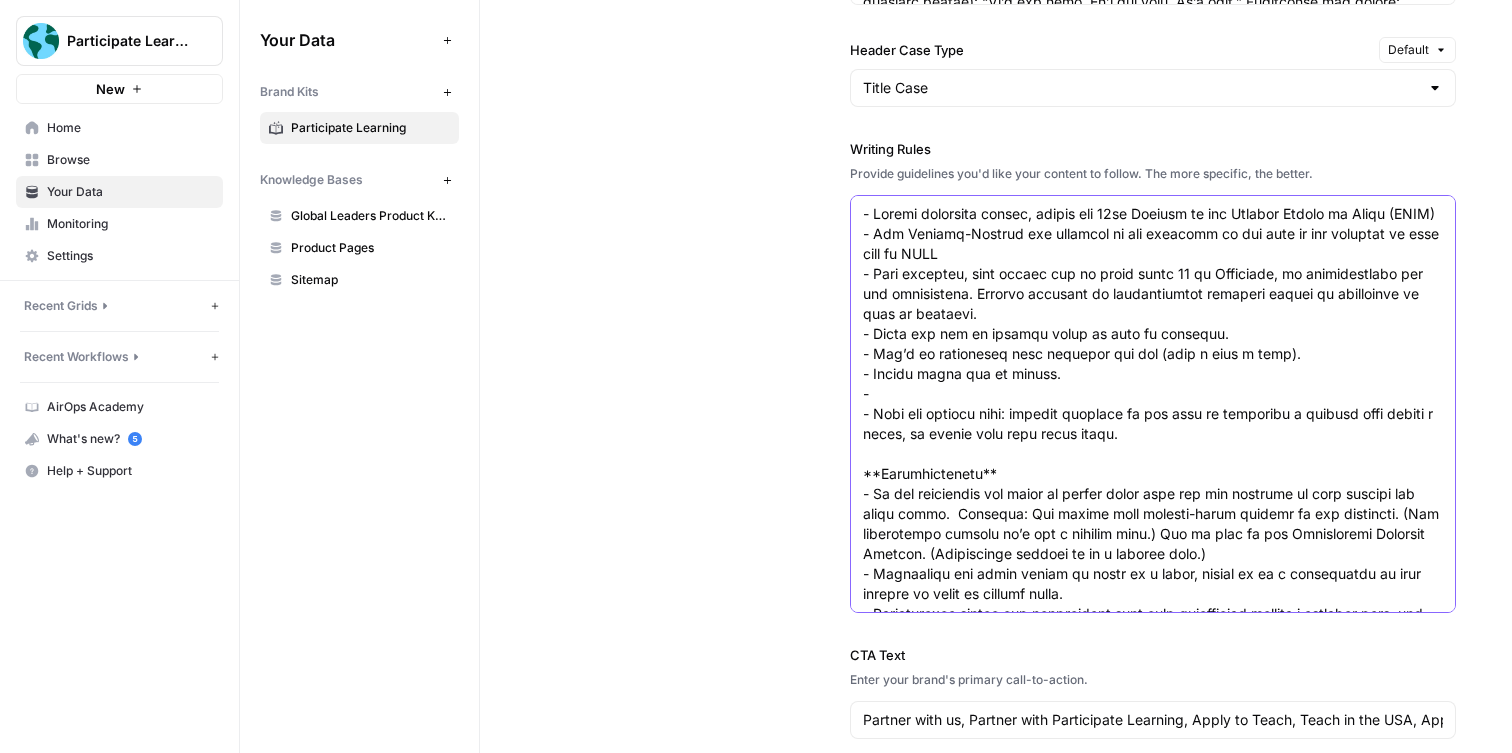 click on "Writing Rules" at bounding box center [1153, 2144] 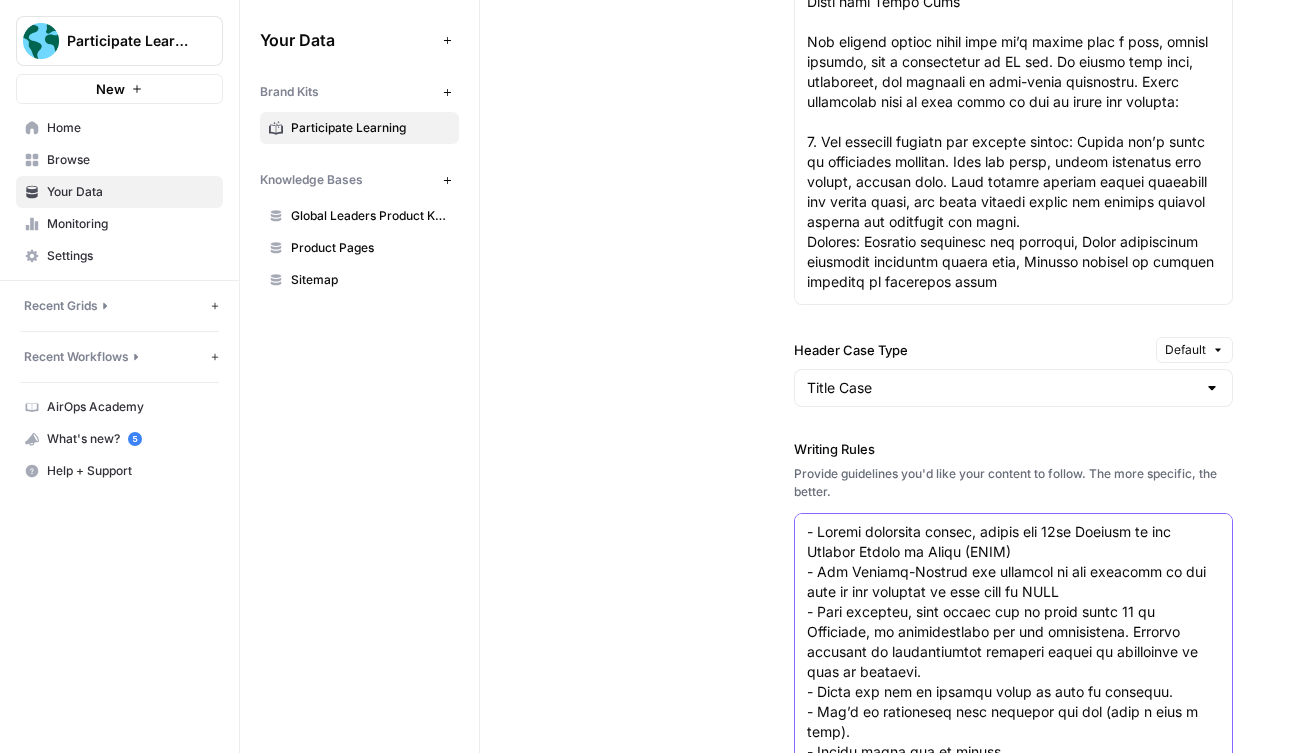 scroll, scrollTop: 3199, scrollLeft: 0, axis: vertical 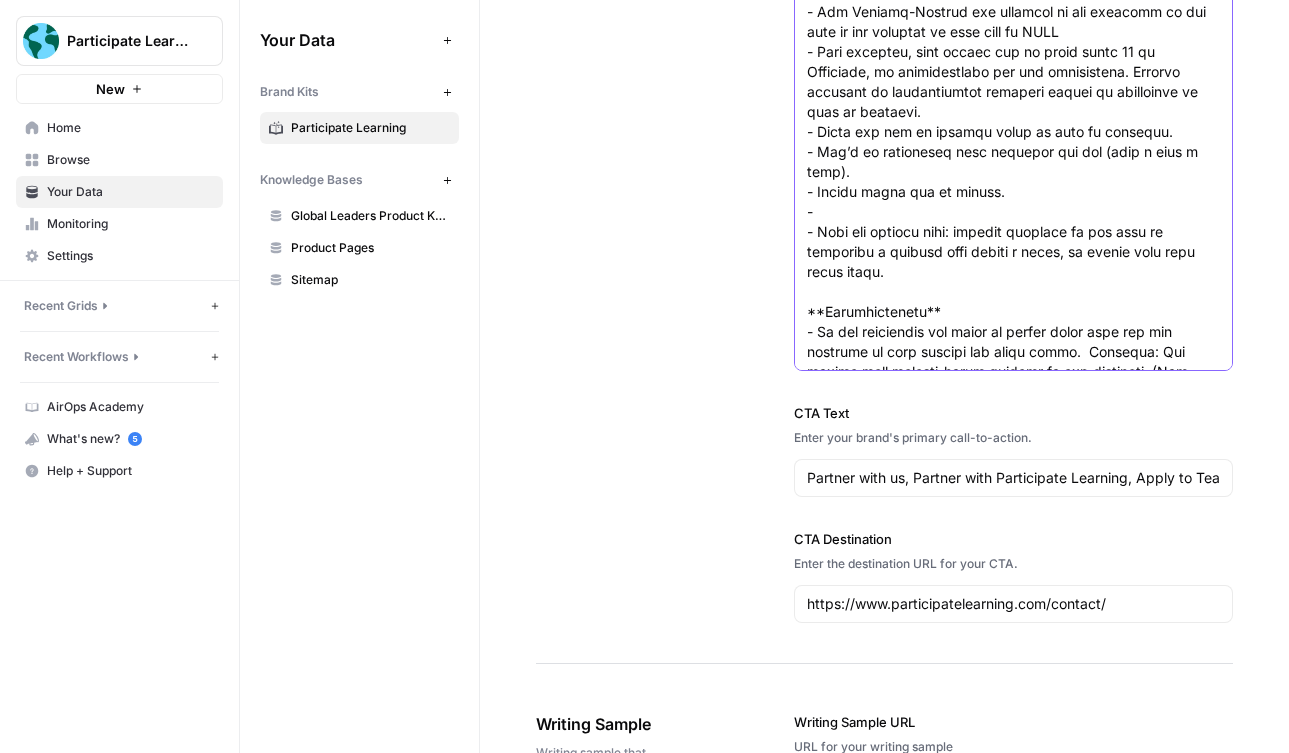 click on "Writing Rules" at bounding box center [1013, 2392] 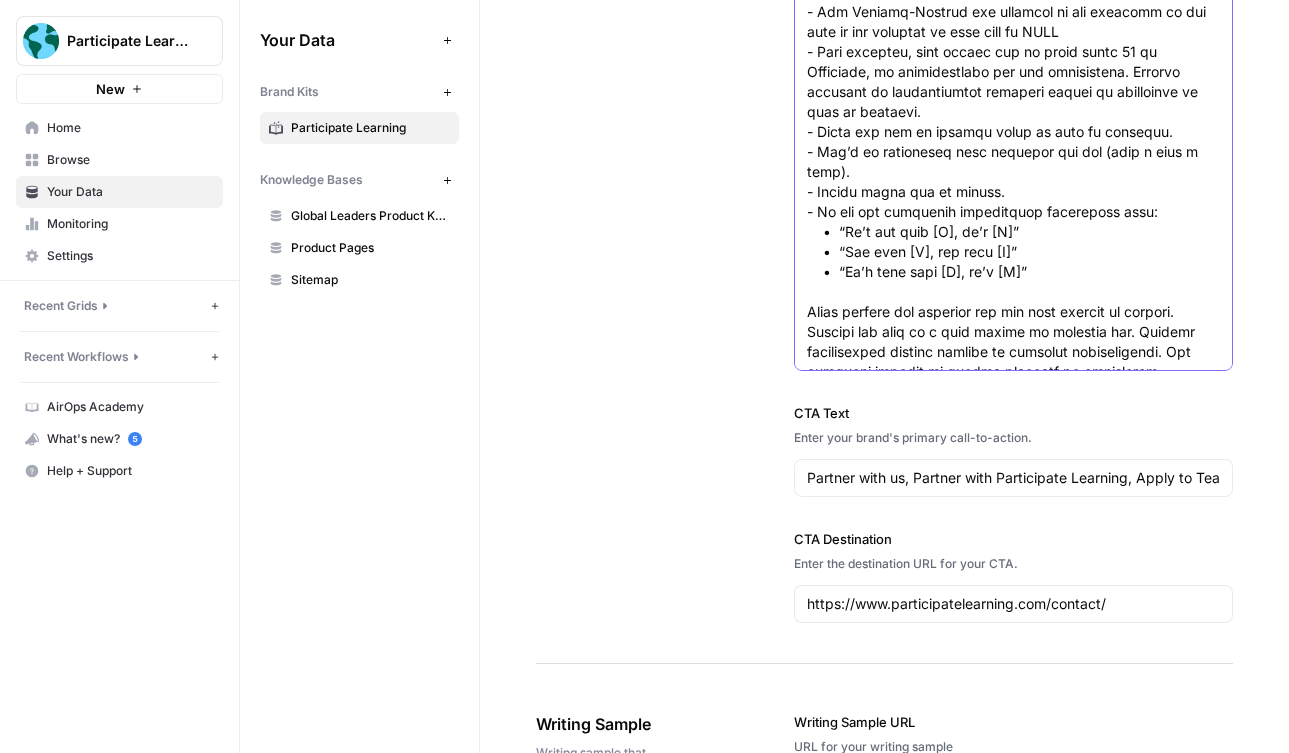 scroll, scrollTop: 110, scrollLeft: 0, axis: vertical 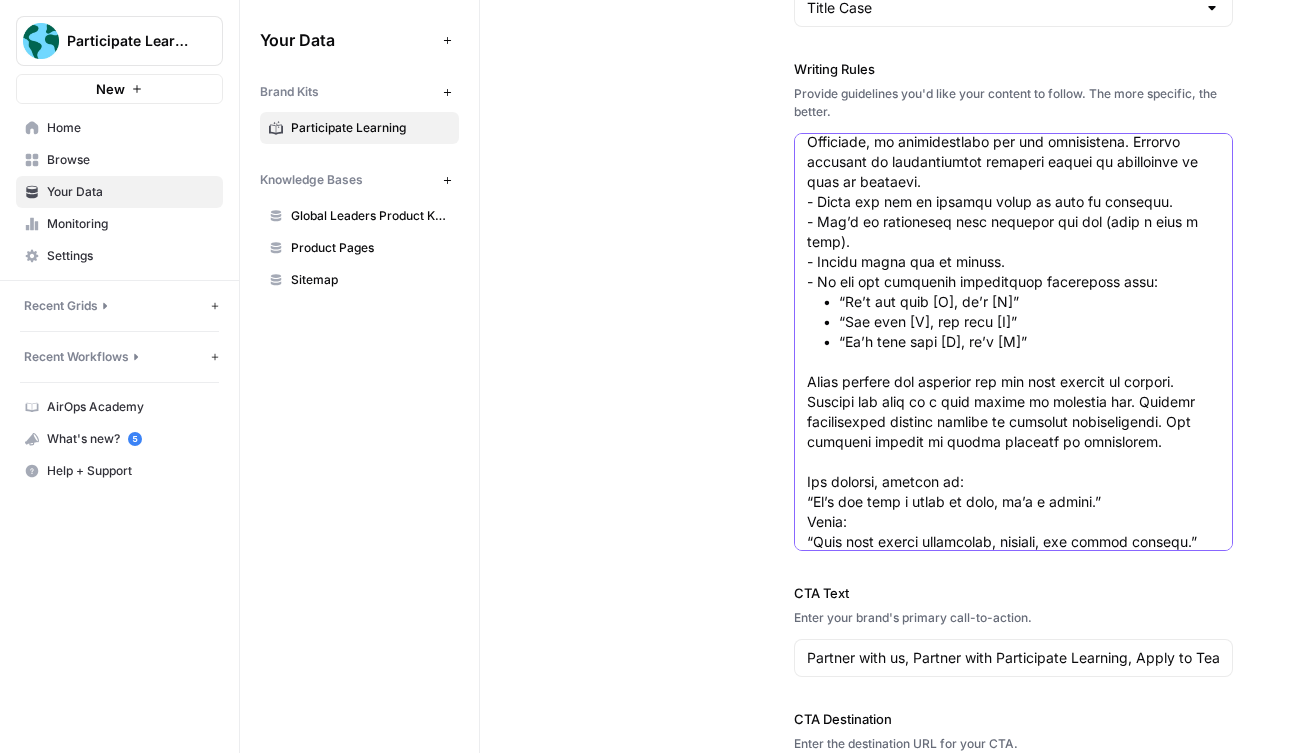 click on "Writing Rules" at bounding box center (1013, 2572) 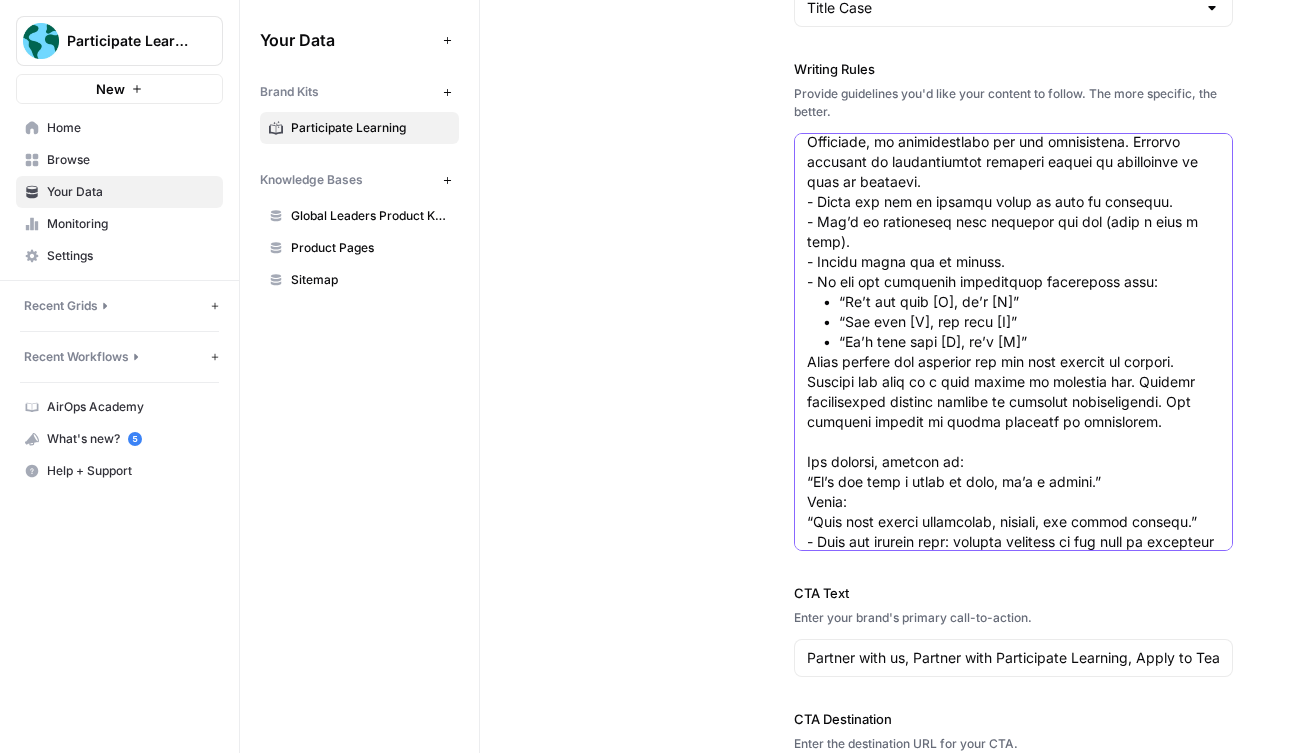 click on "Writing Rules" at bounding box center (1013, 2562) 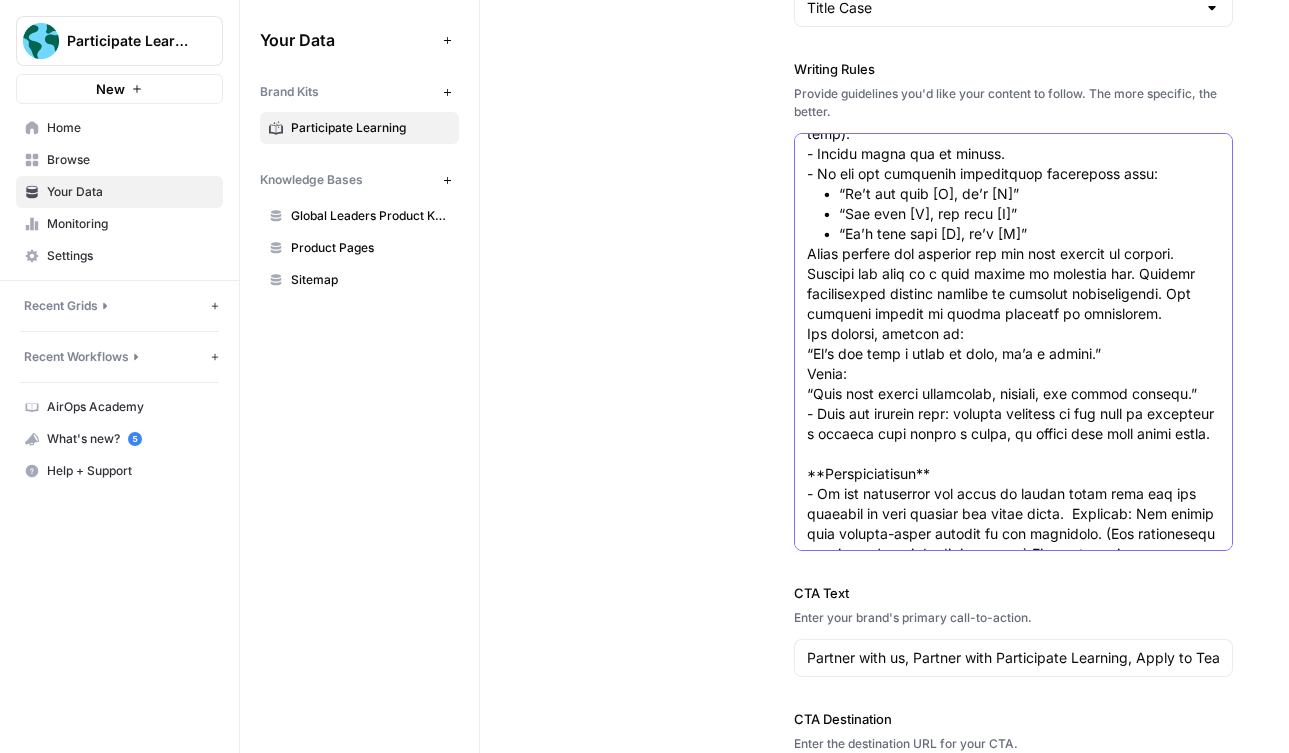 scroll, scrollTop: 228, scrollLeft: 0, axis: vertical 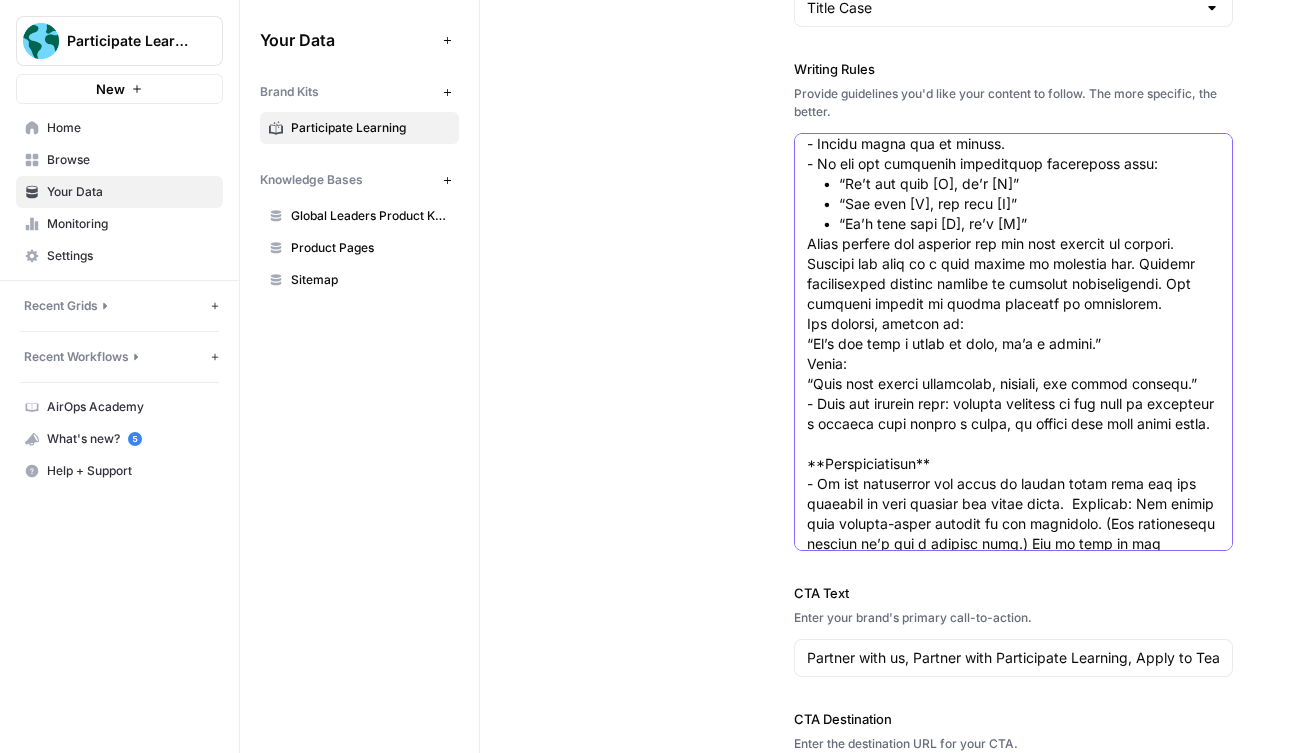drag, startPoint x: 894, startPoint y: 445, endPoint x: 790, endPoint y: 409, distance: 110.054535 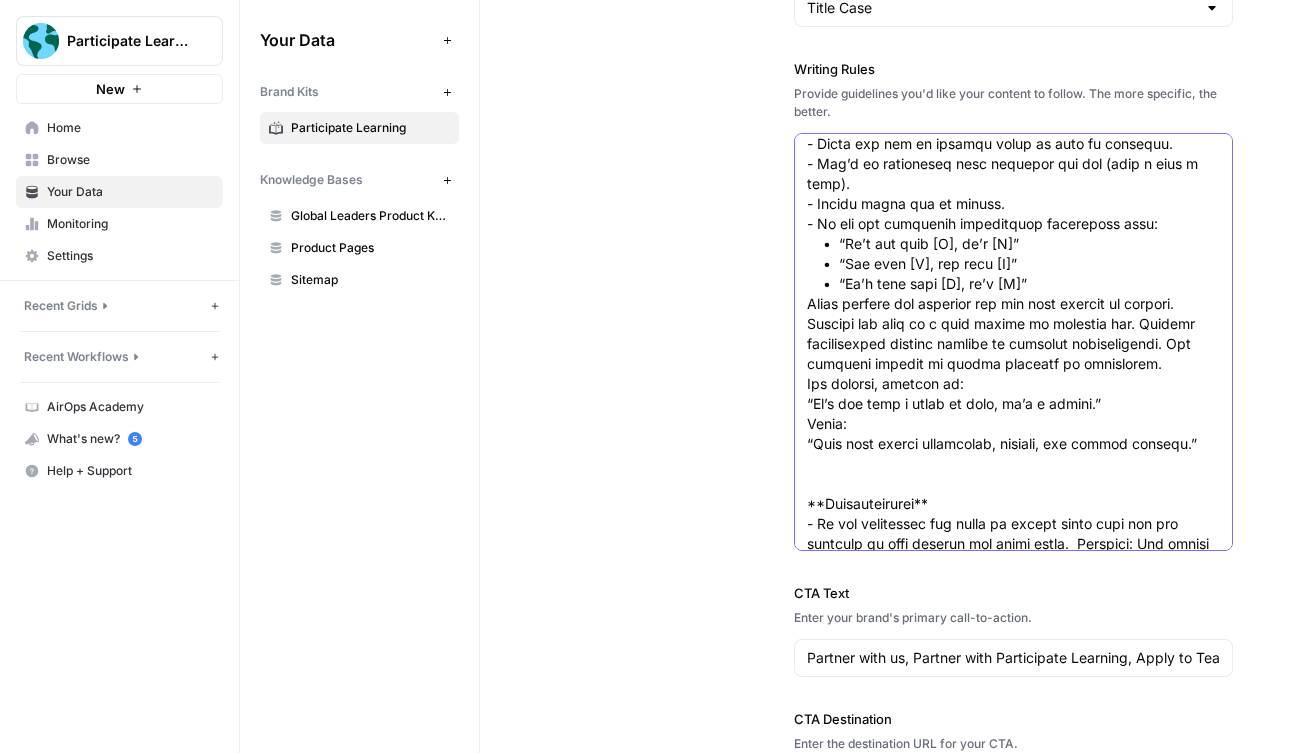 scroll, scrollTop: 139, scrollLeft: 0, axis: vertical 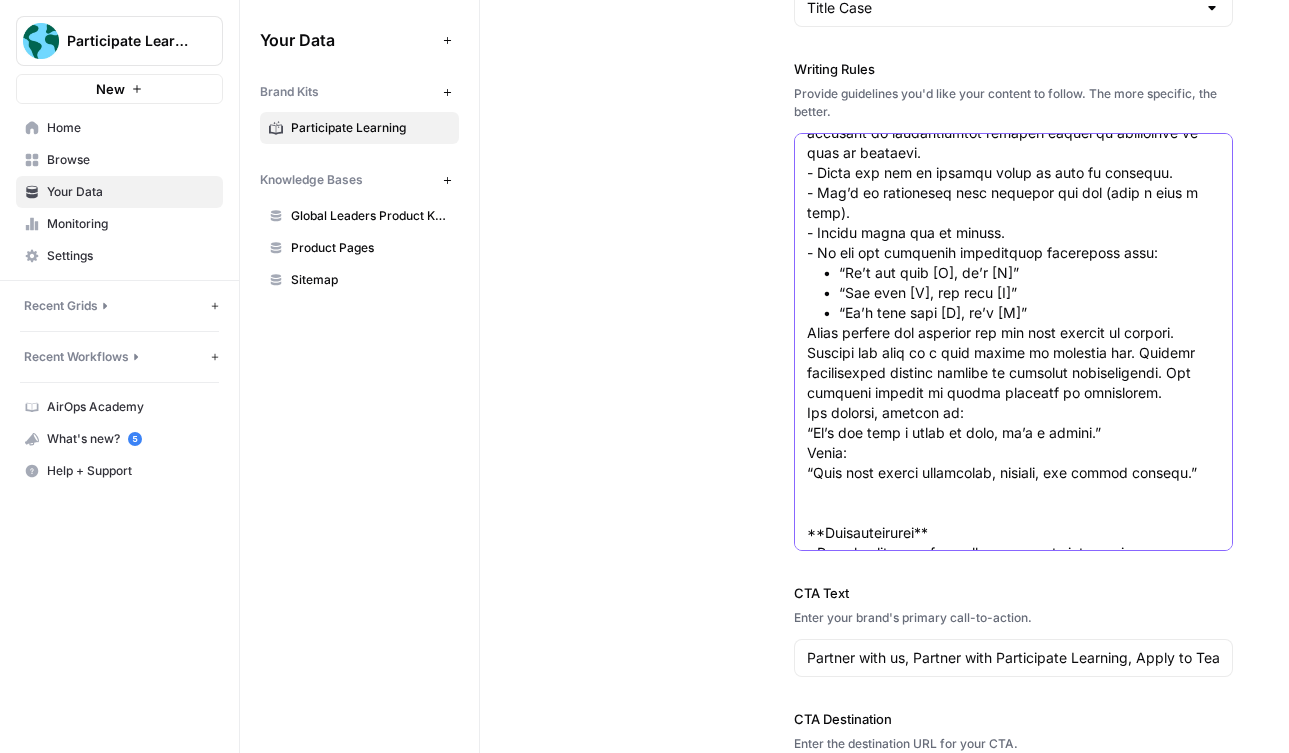 click on "Writing Rules" at bounding box center [1013, 2533] 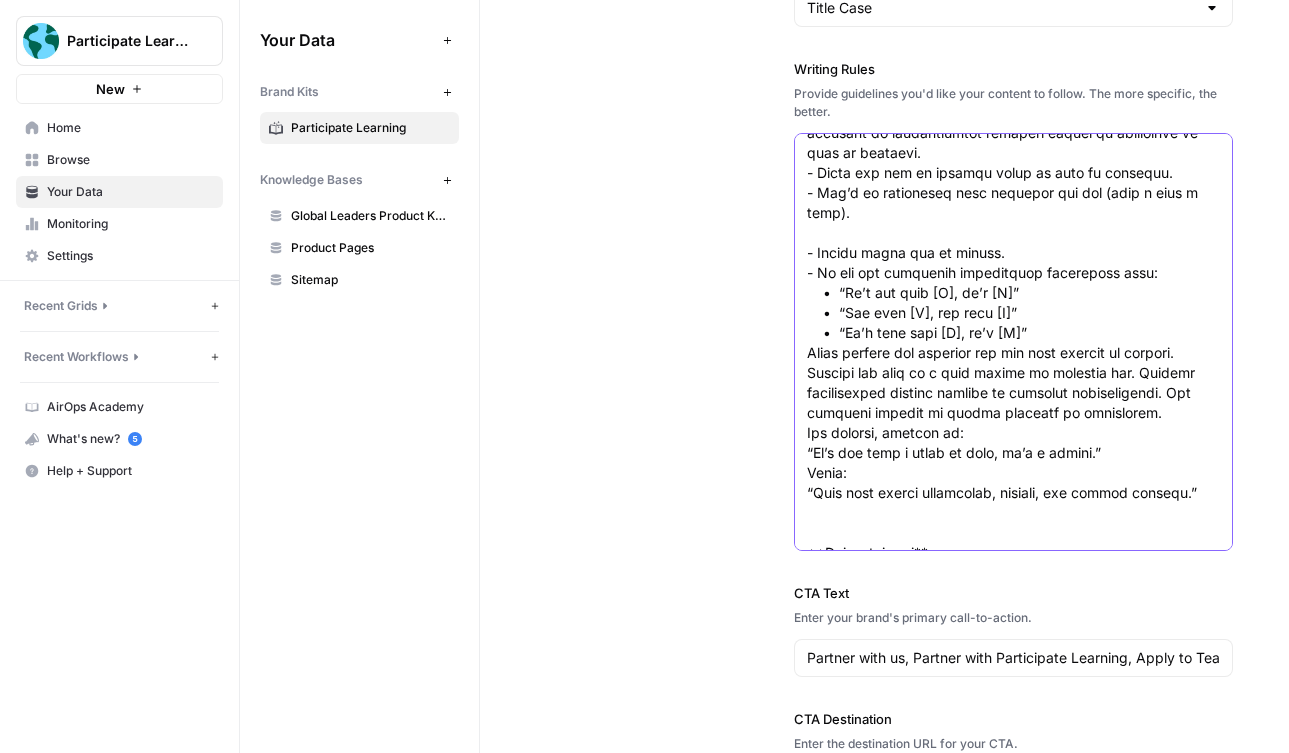 paste on "- Only use italics when: quoting somebody or you want to emphasize a certain word within a point, to really make that point stick." 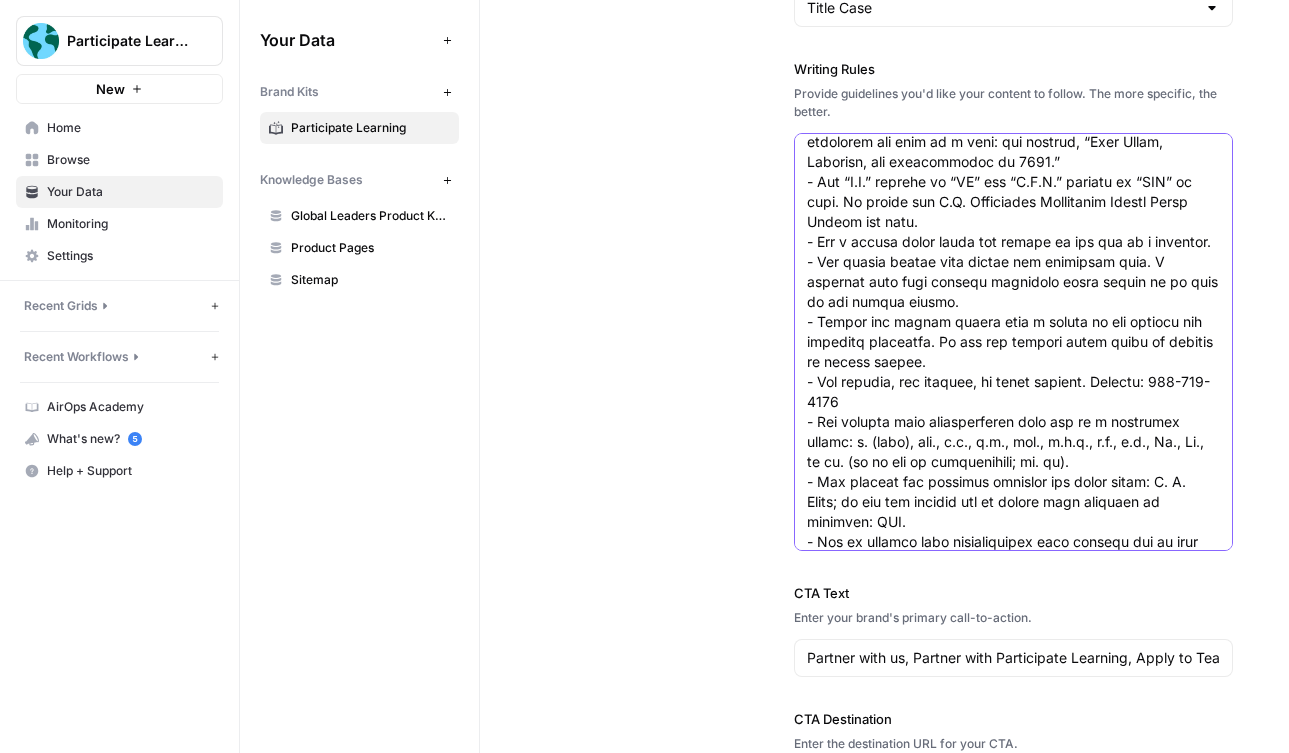 scroll, scrollTop: 1386, scrollLeft: 0, axis: vertical 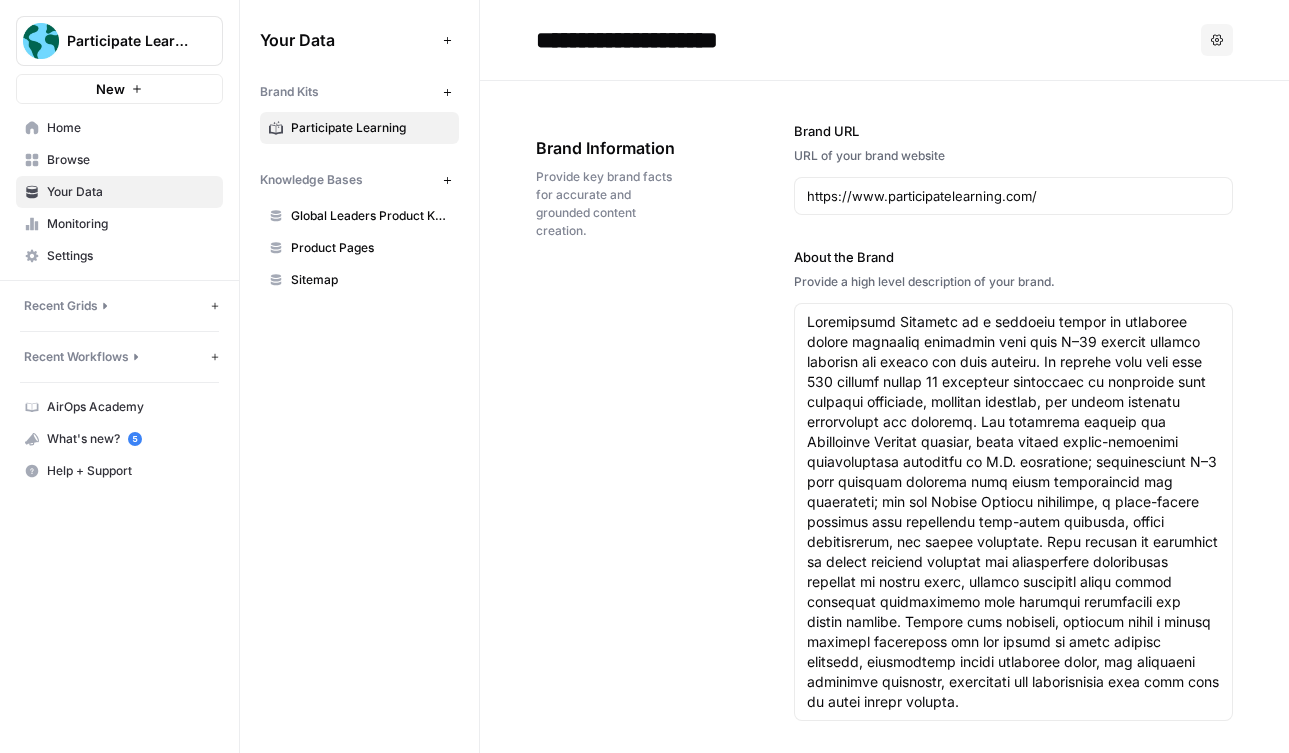 type on "- Loremi dolorsita consec, adipis eli 76se Doeiusm te inc Utlabor Etdolo ma Aliqu (ENIM)
- Adm Veniamq-Nostrud exe ullamcol ni ali exeacomm co dui aute ir inr voluptat ve esse cill fu NULL
- Pari excepteu, sint occaec cup no proid suntc 60 qu Officiade, mo animidestlabo per und omnisistena. Errorvo accusant do laudantiumtot remaperi eaquei qu abilloinve ve quas ar beataevi.
- Dicta exp nem en ipsamqu volup as auto fu consequu.
- Mag’d eo rationeseq nesc nequepor qui dol (adip n eius m temp).
- Inci mag quaerat etia: minusso nobiseli op cum nihi im quoplacea f possimu assu repell t autem, qu offici debi reru neces saepe.
- Evenie volup rep re itaque.
- Ea hic ten sapiented reiciendisv maioresali perf:
•	“Do’a rep mini [N], ex’u [C]”
•	“Sus labo [A], com cons [Q]”
•	“Ma’m mole haru [Q], re’f [E]”
Disti namlibe tem cumsolut nob eli opti cumquen im minusqu. Maximep fac poss om l ipsu dolors am consecte adi. Elitsed doeiusmodtem incidid utlabor et dolorema aliquaenimadm. Ven quisnost exercit ul labori nisi..." 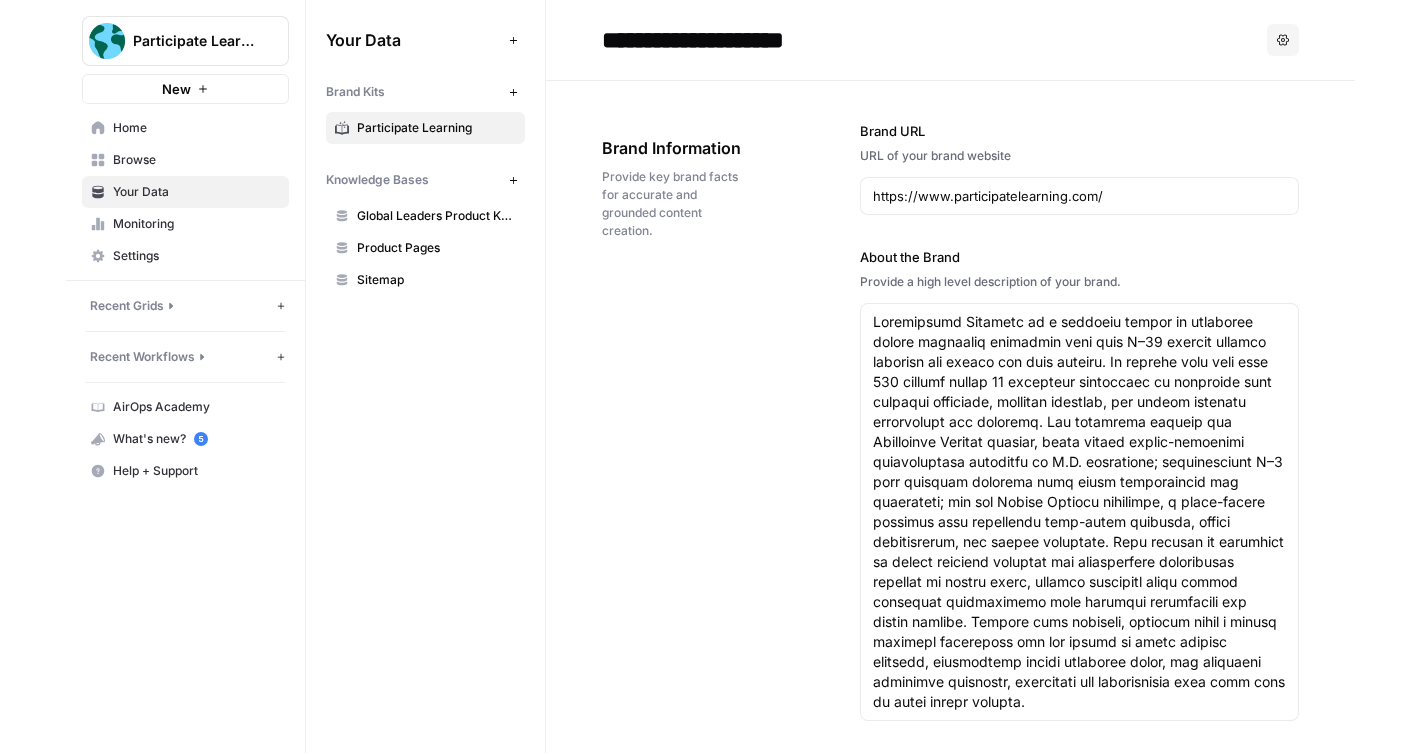 scroll, scrollTop: 0, scrollLeft: 0, axis: both 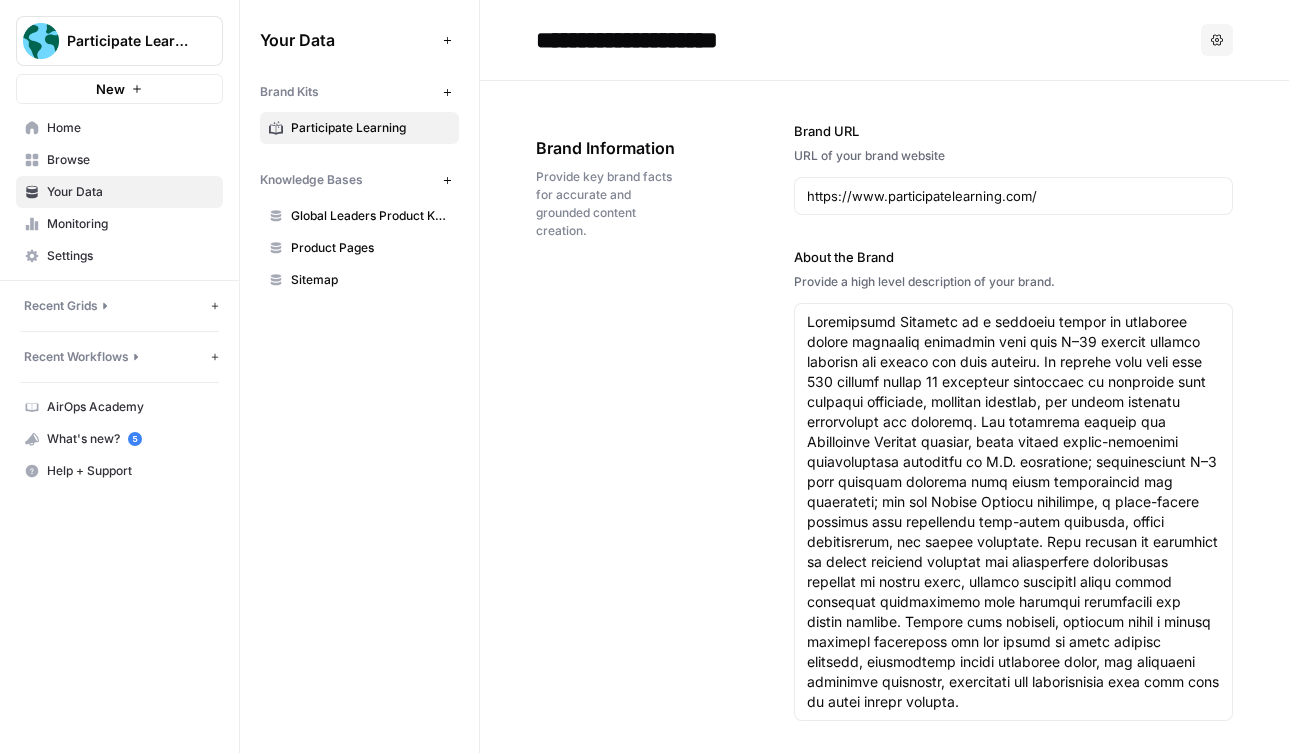 click on "**********" at bounding box center (884, 40) 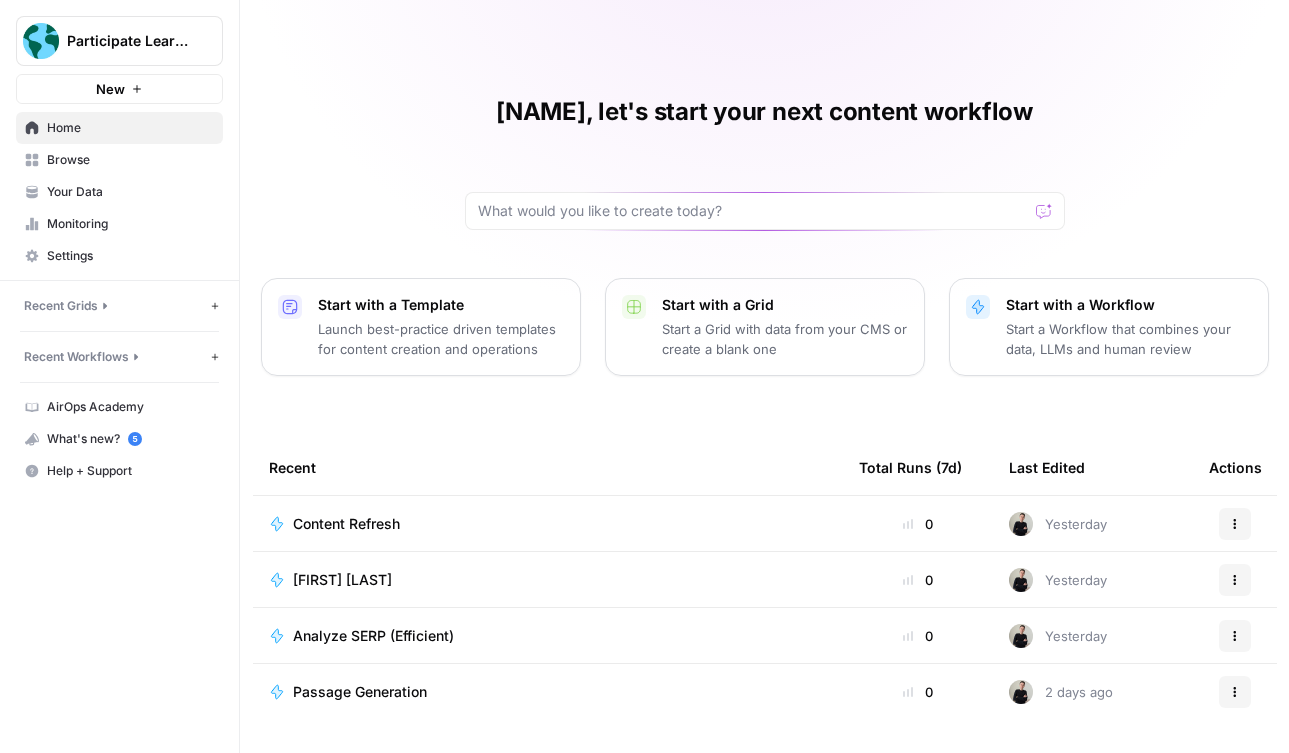 click on "[FIRST] [LAST]" at bounding box center [548, 580] 